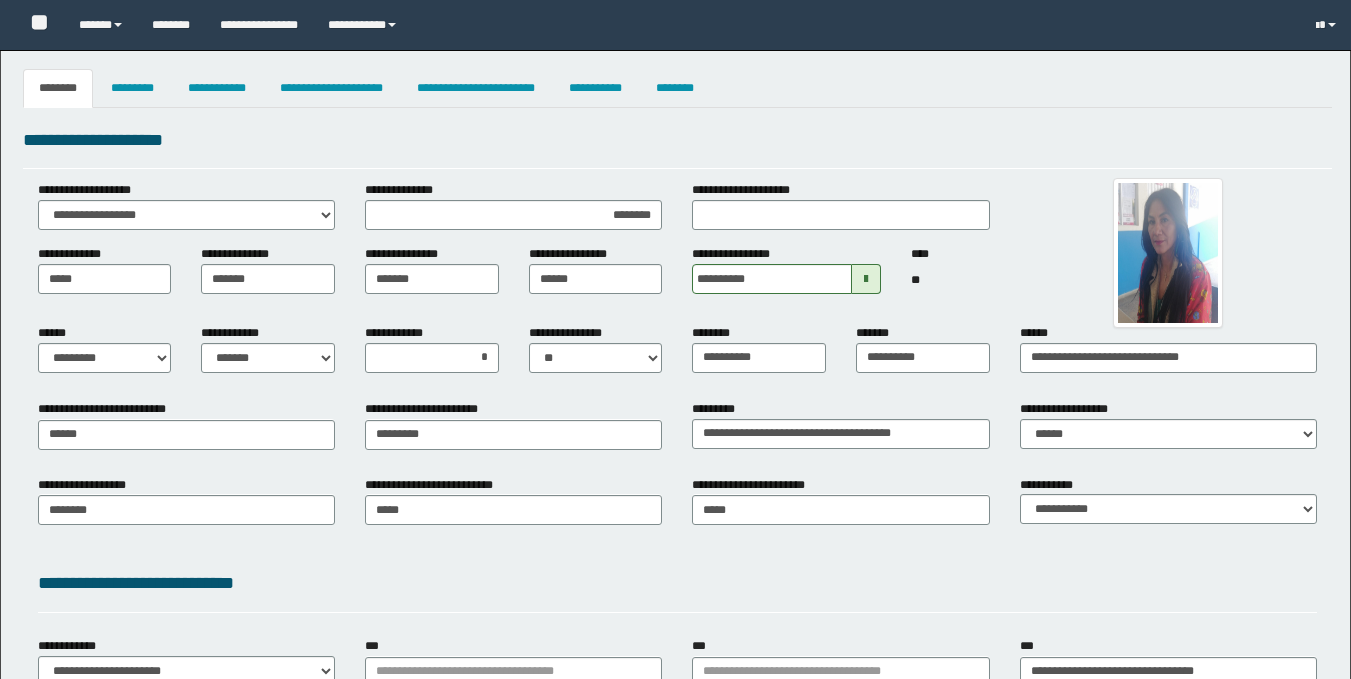 select on "*" 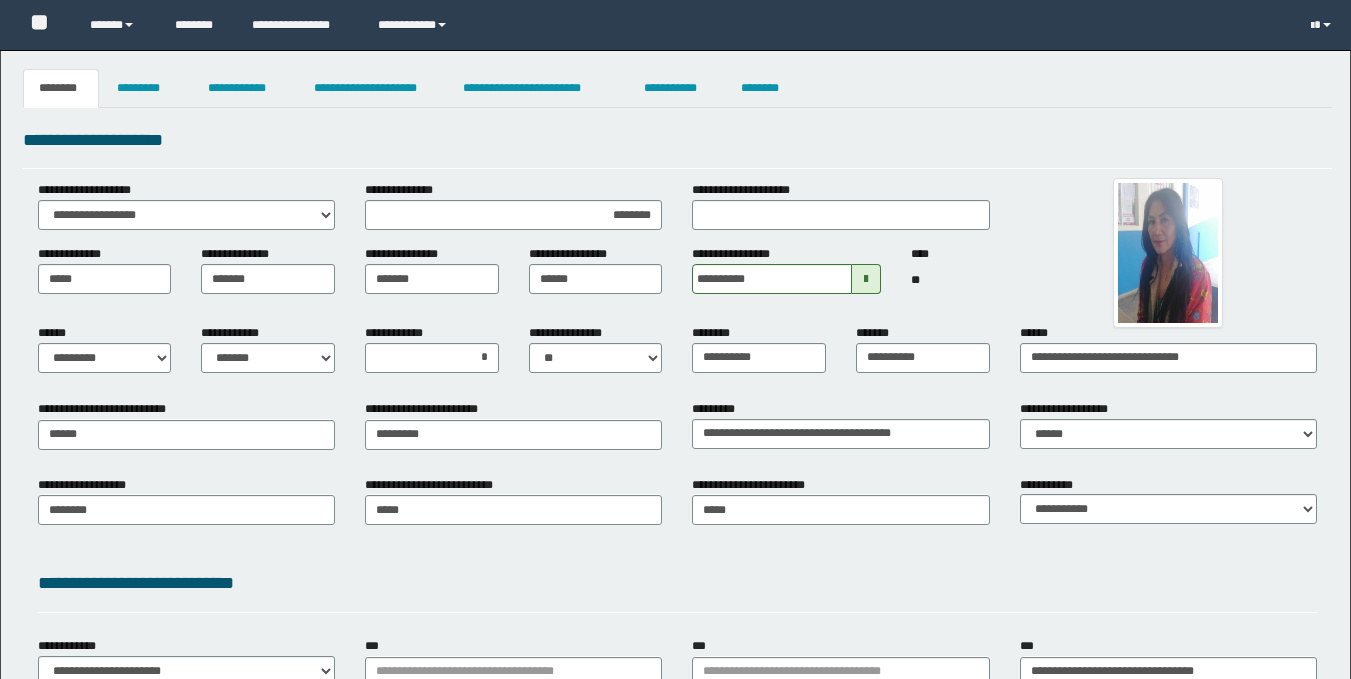 scroll, scrollTop: 0, scrollLeft: 0, axis: both 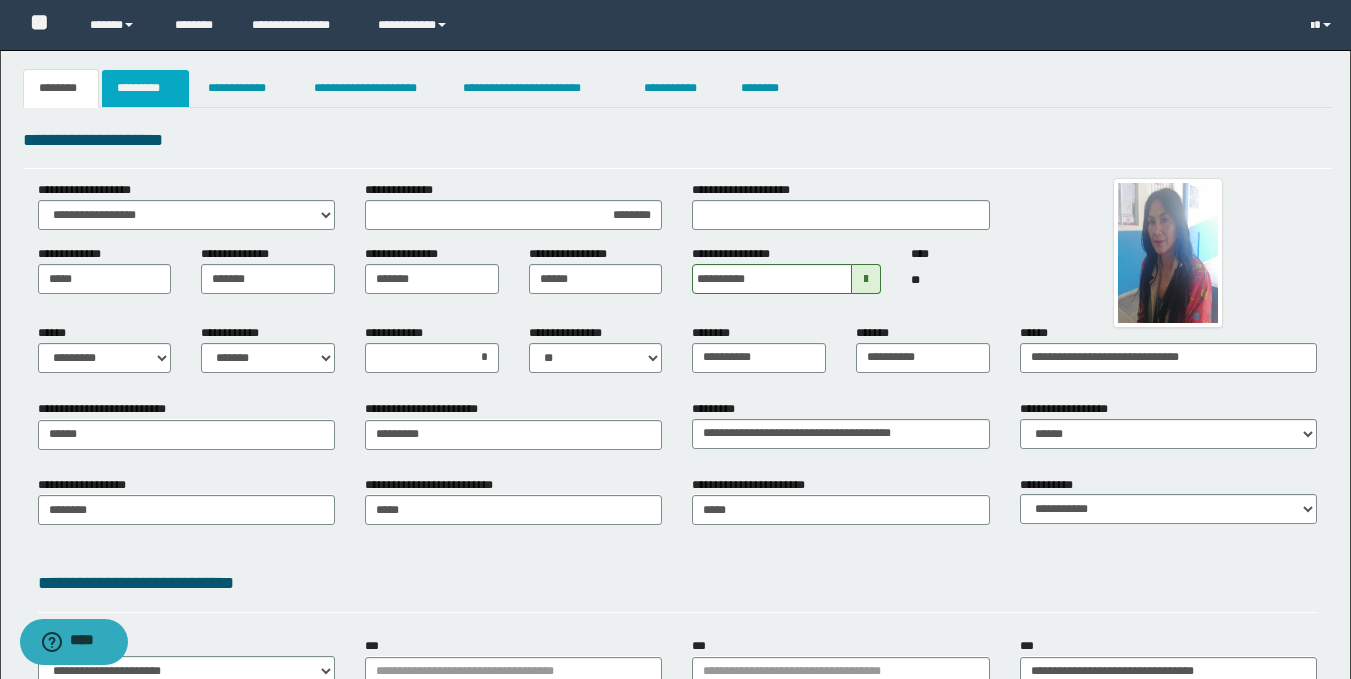 click on "*********" at bounding box center (145, 88) 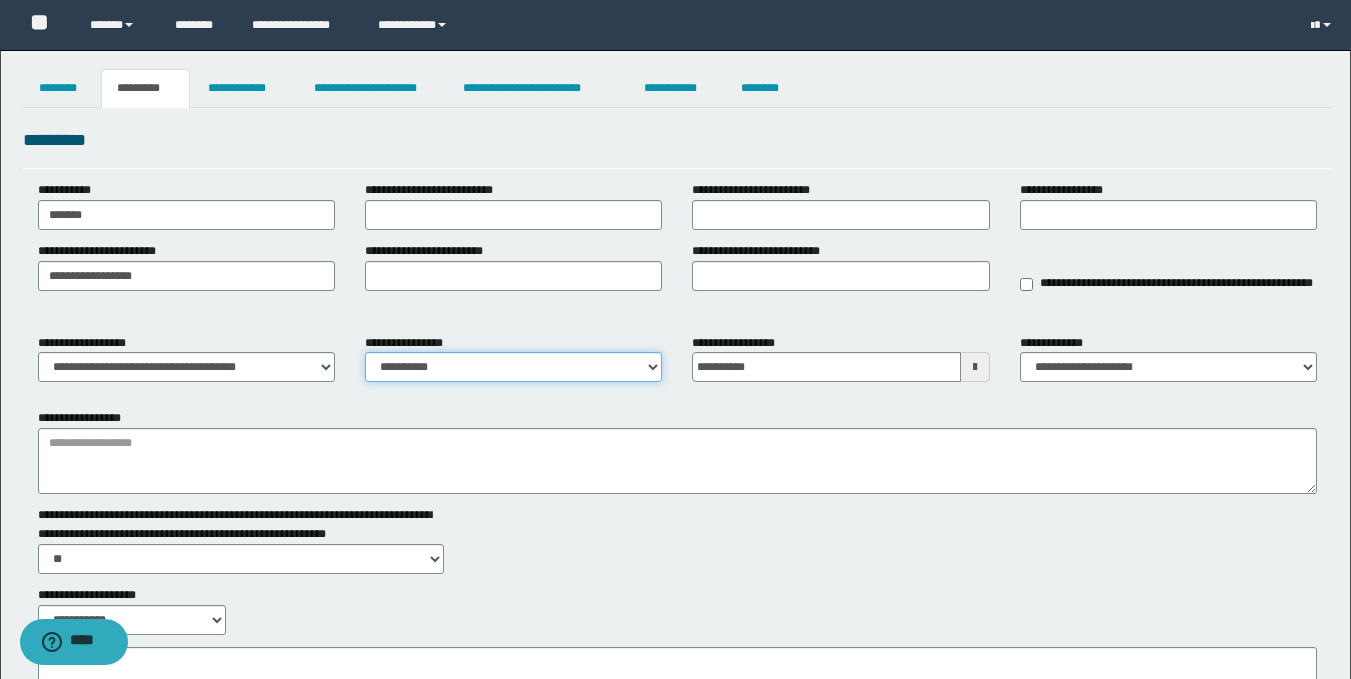 click on "**********" at bounding box center [513, 367] 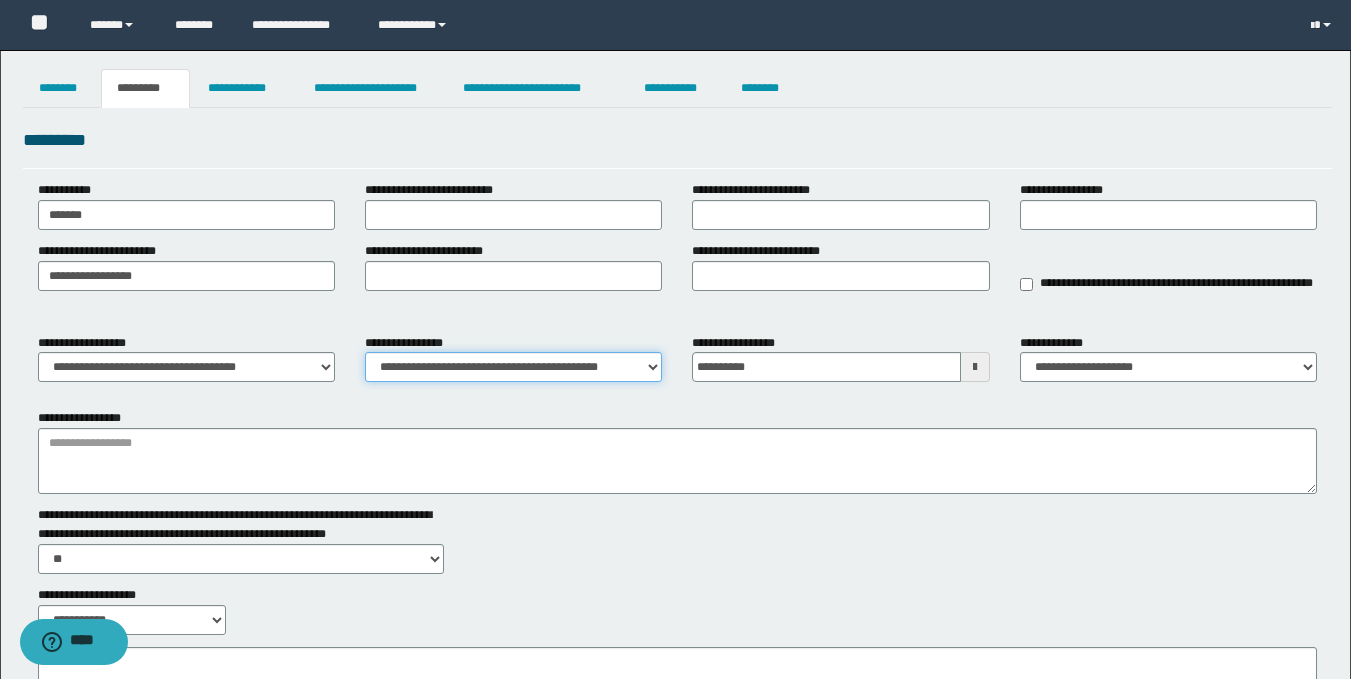 click on "**********" at bounding box center (513, 367) 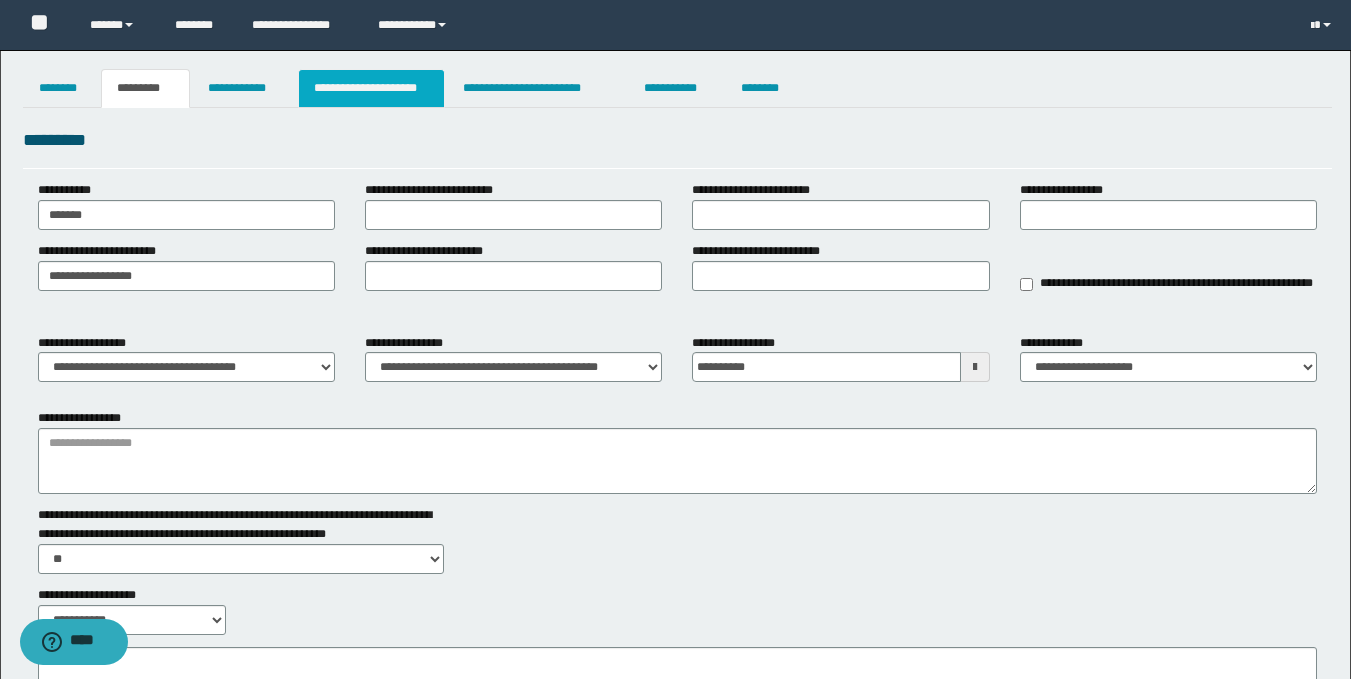 click on "**********" at bounding box center (371, 88) 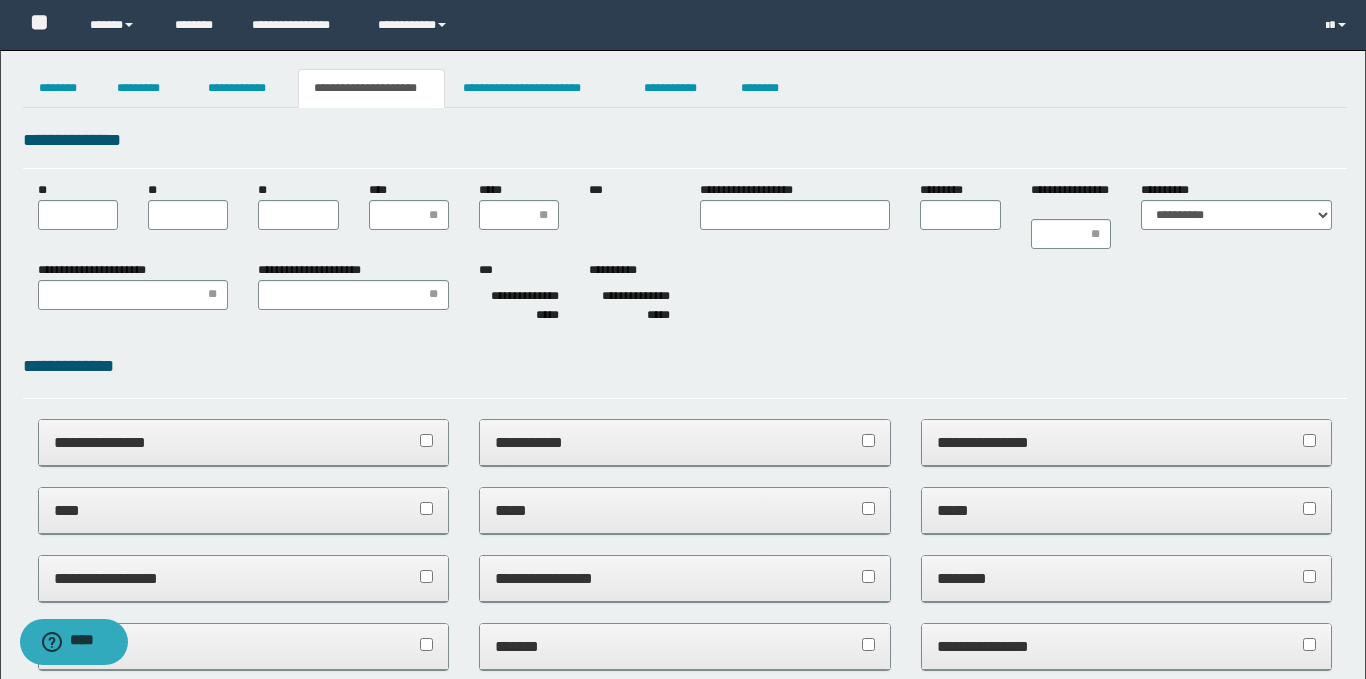 scroll, scrollTop: 0, scrollLeft: 0, axis: both 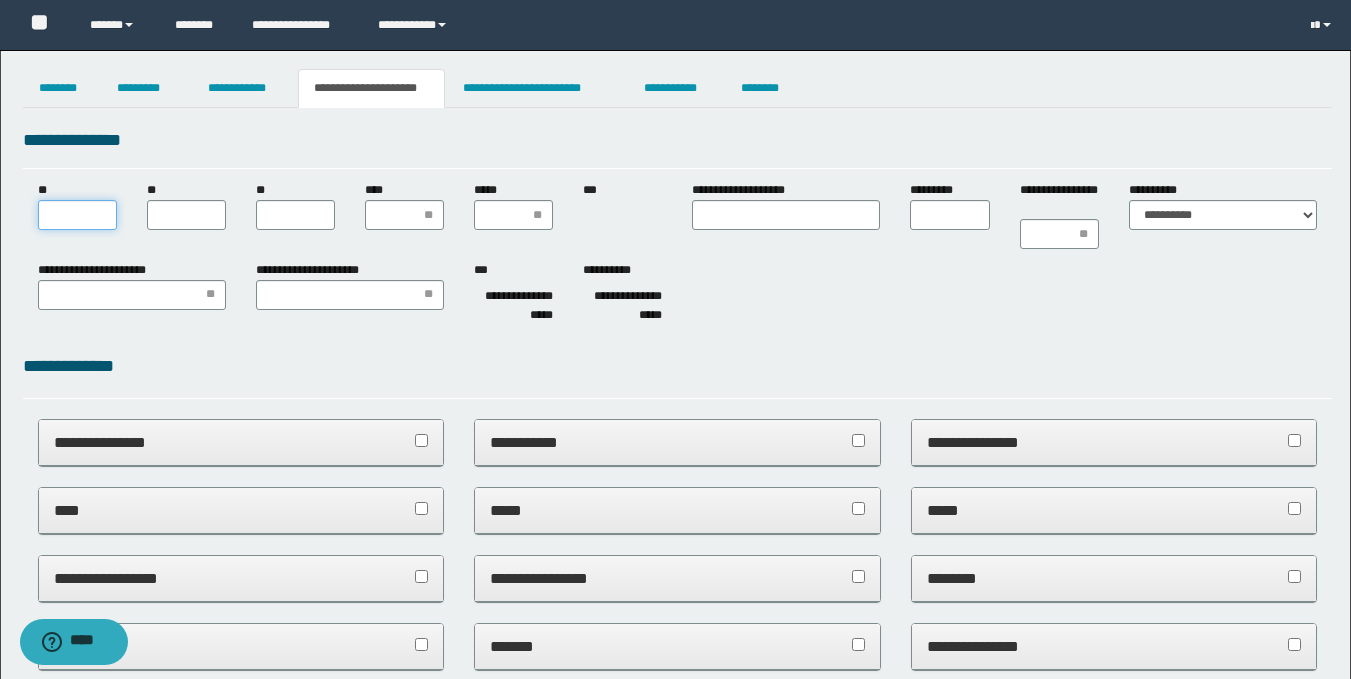 click on "**" at bounding box center [77, 215] 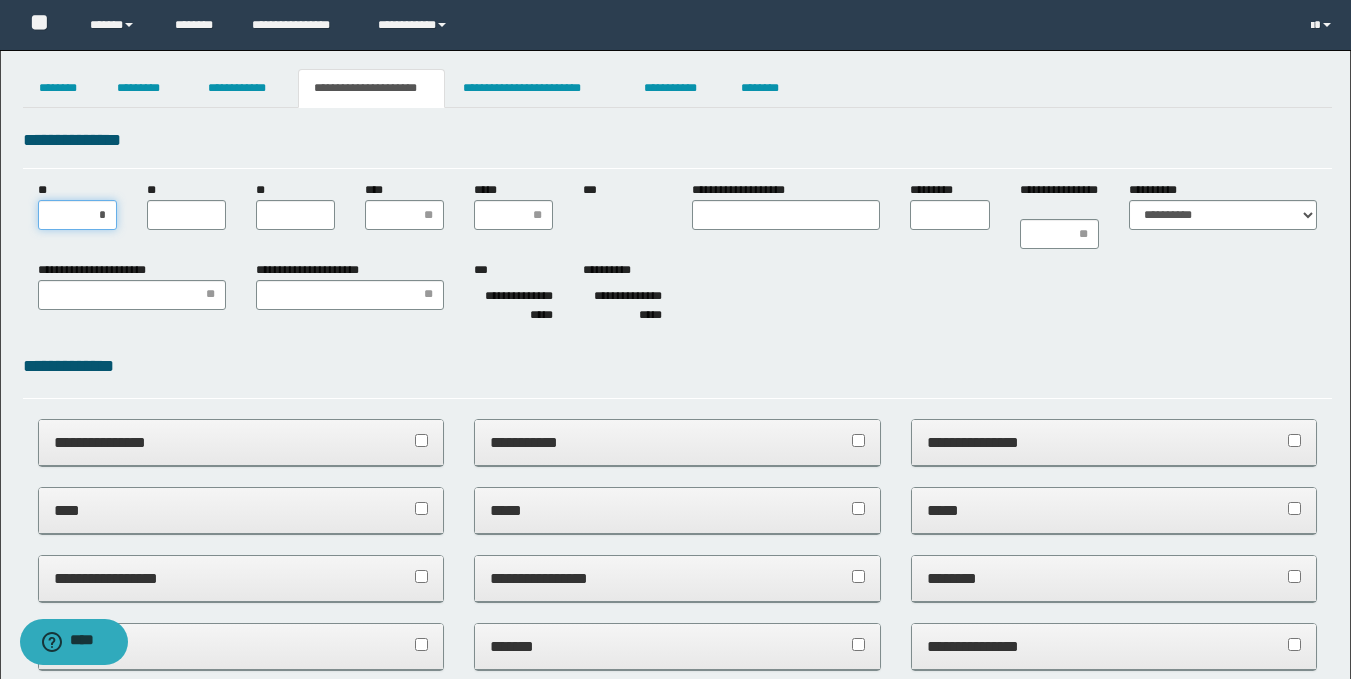 type on "**" 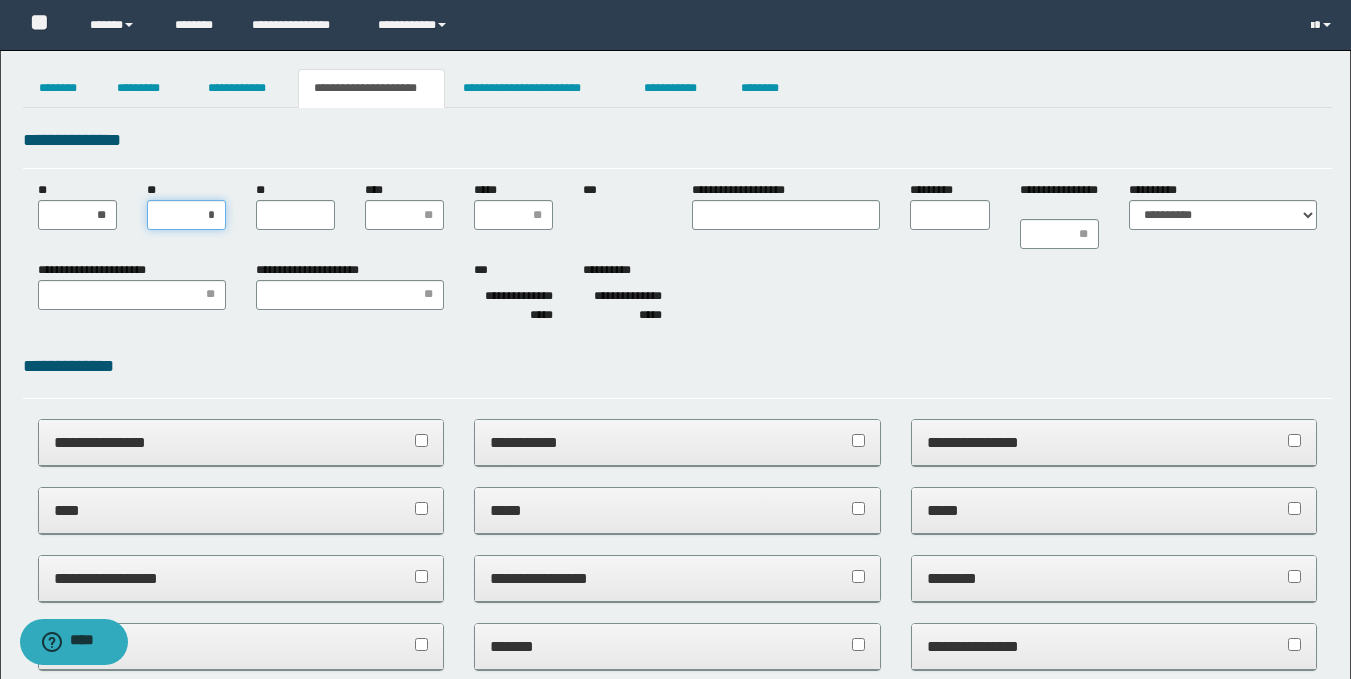 type on "**" 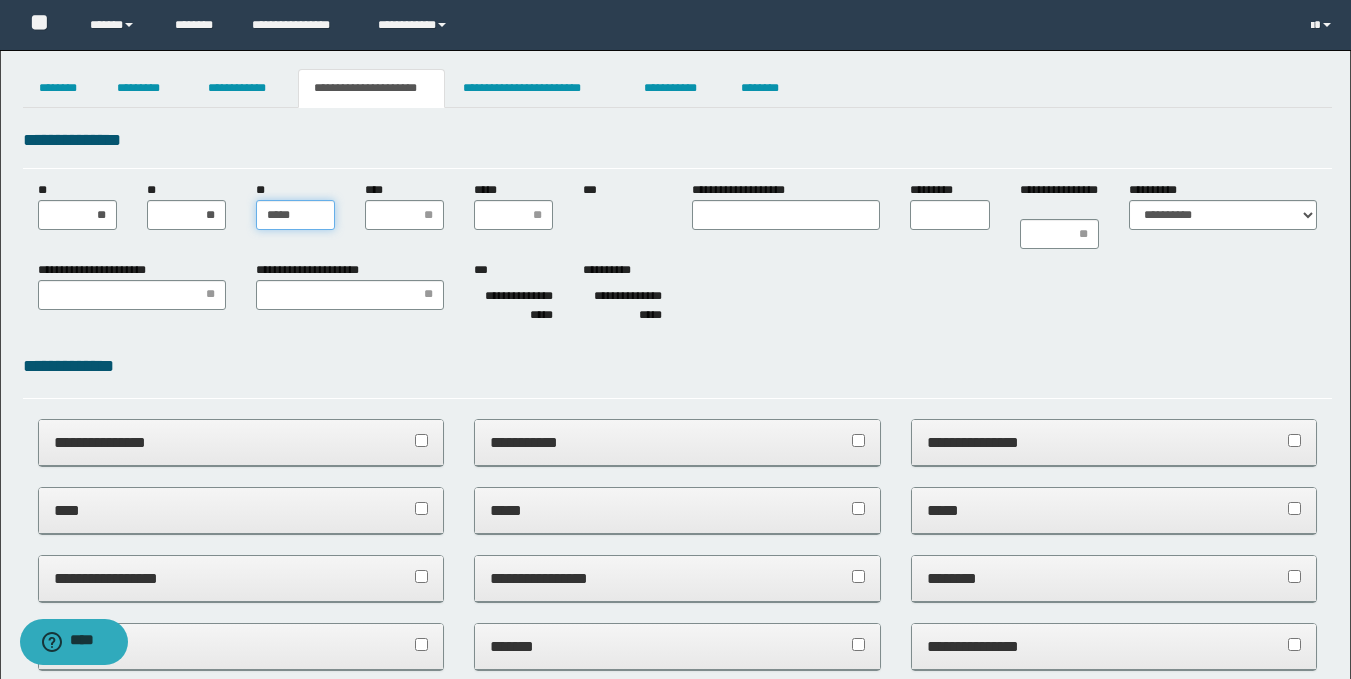 type on "******" 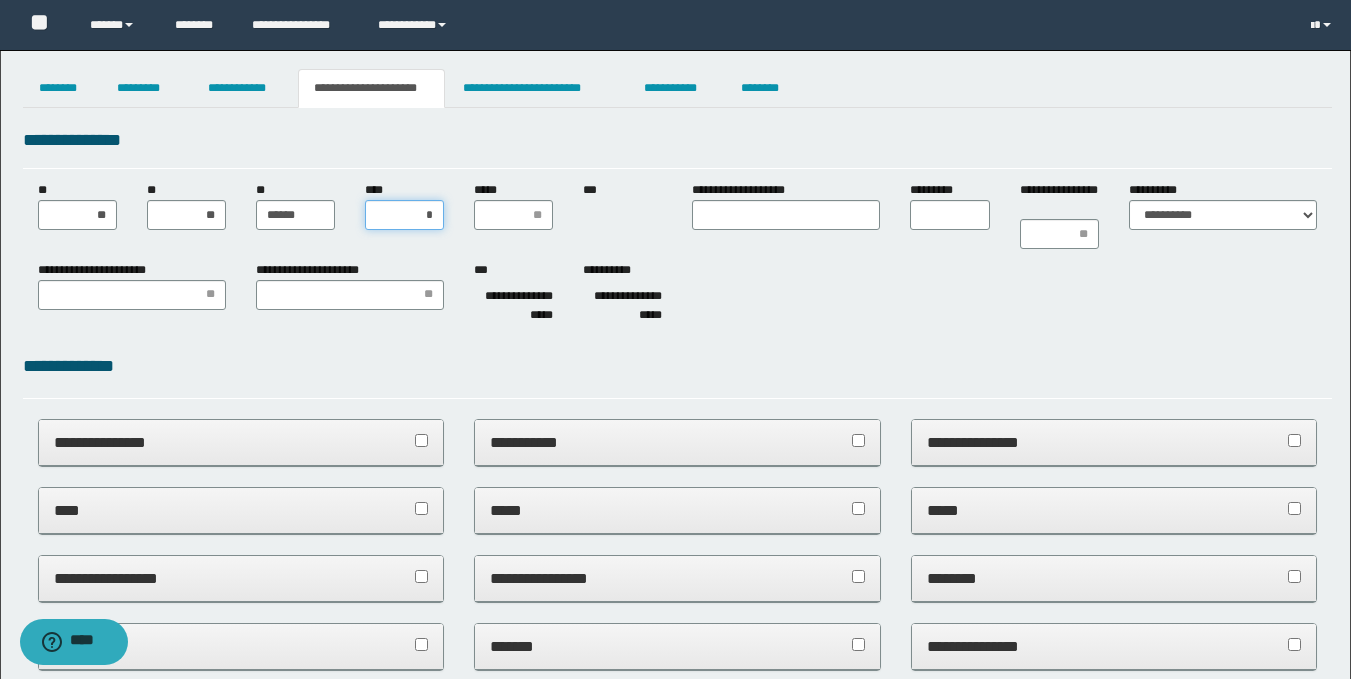 type on "**" 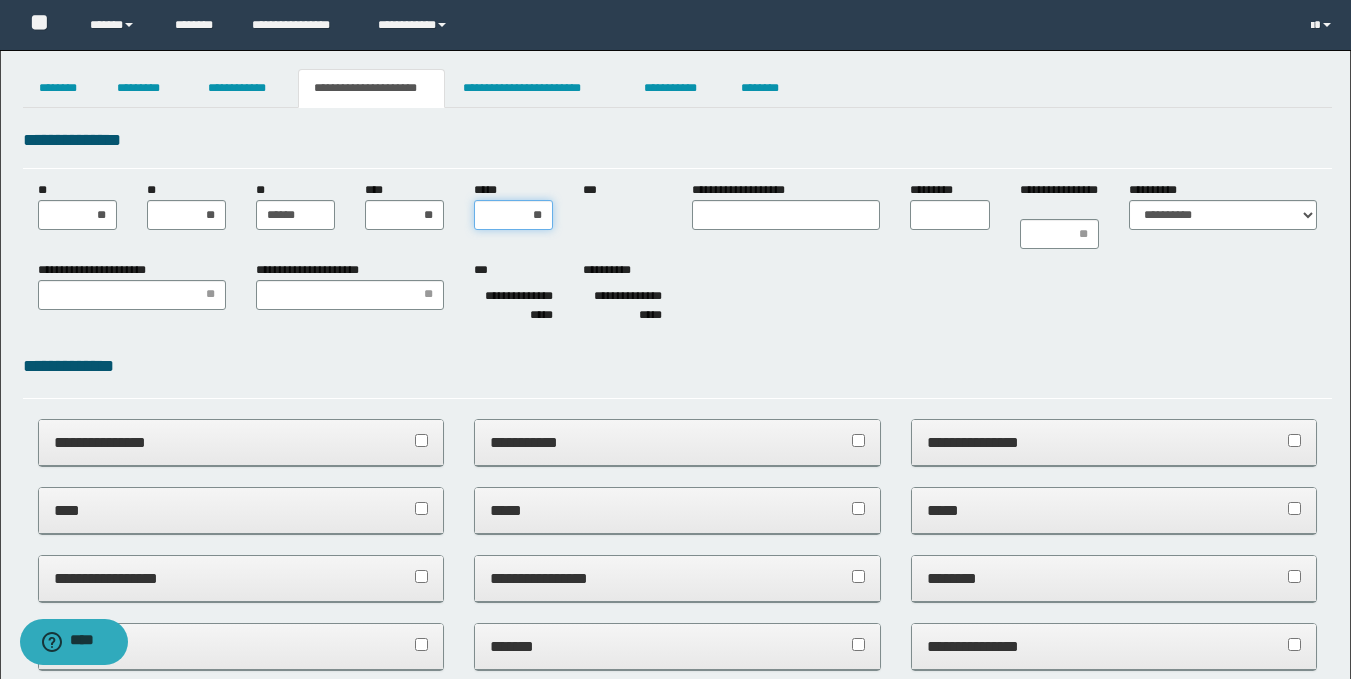 type on "***" 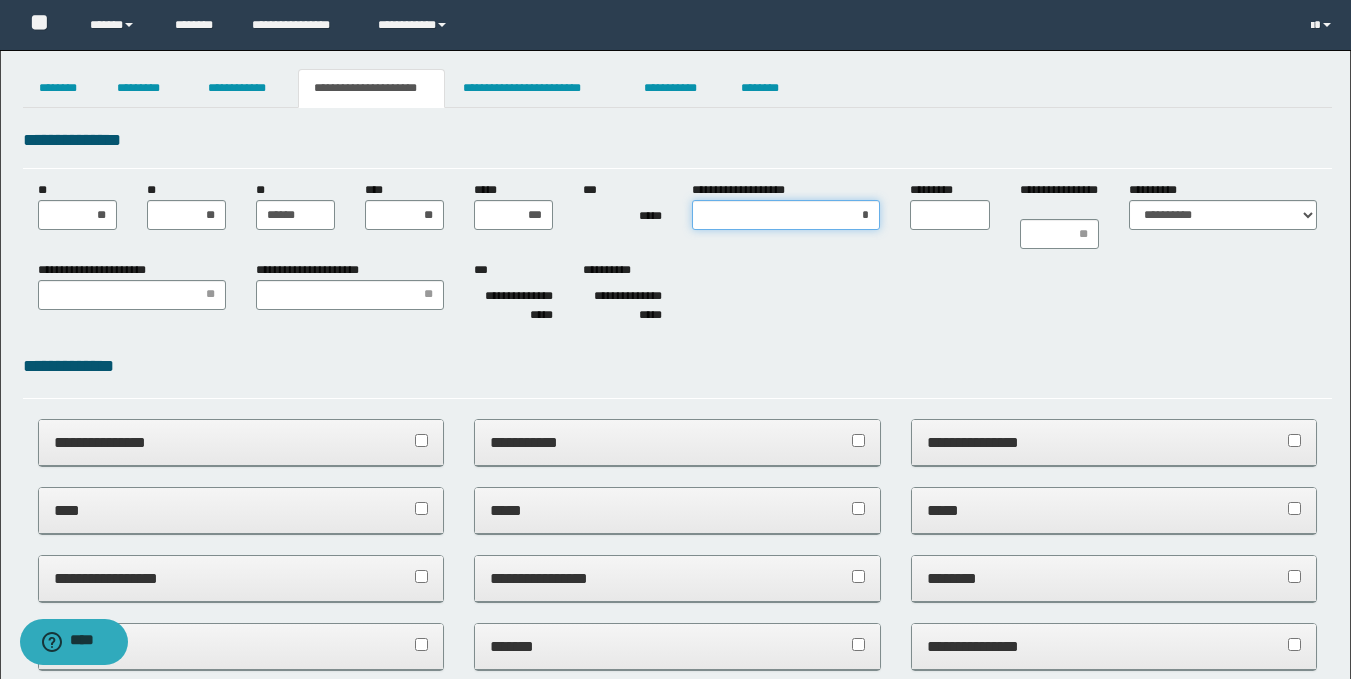 type on "**" 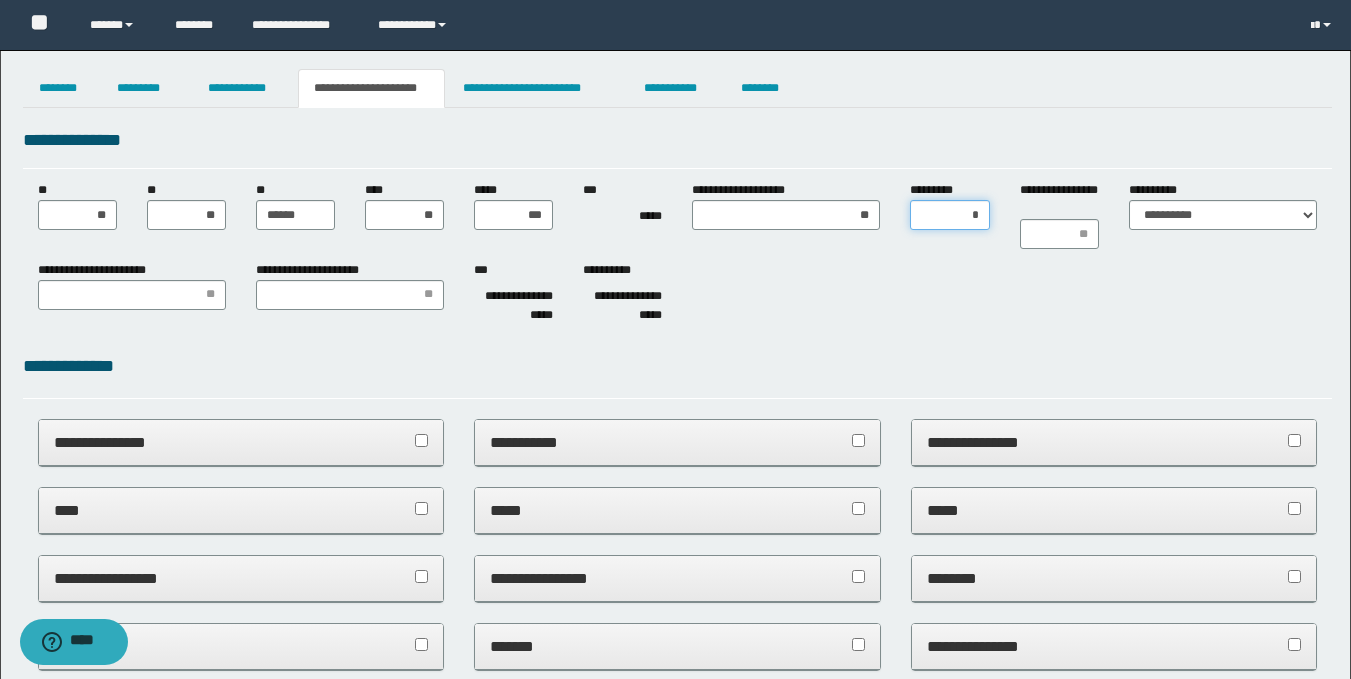 type on "**" 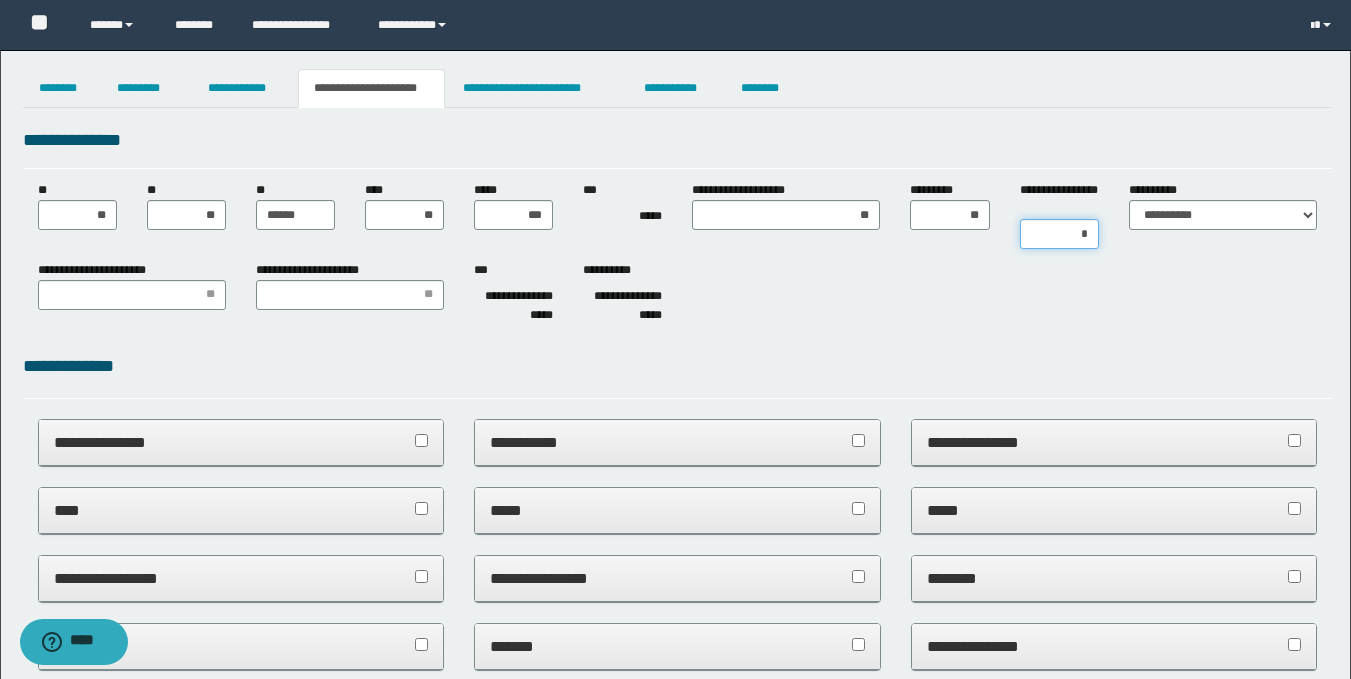 type on "**" 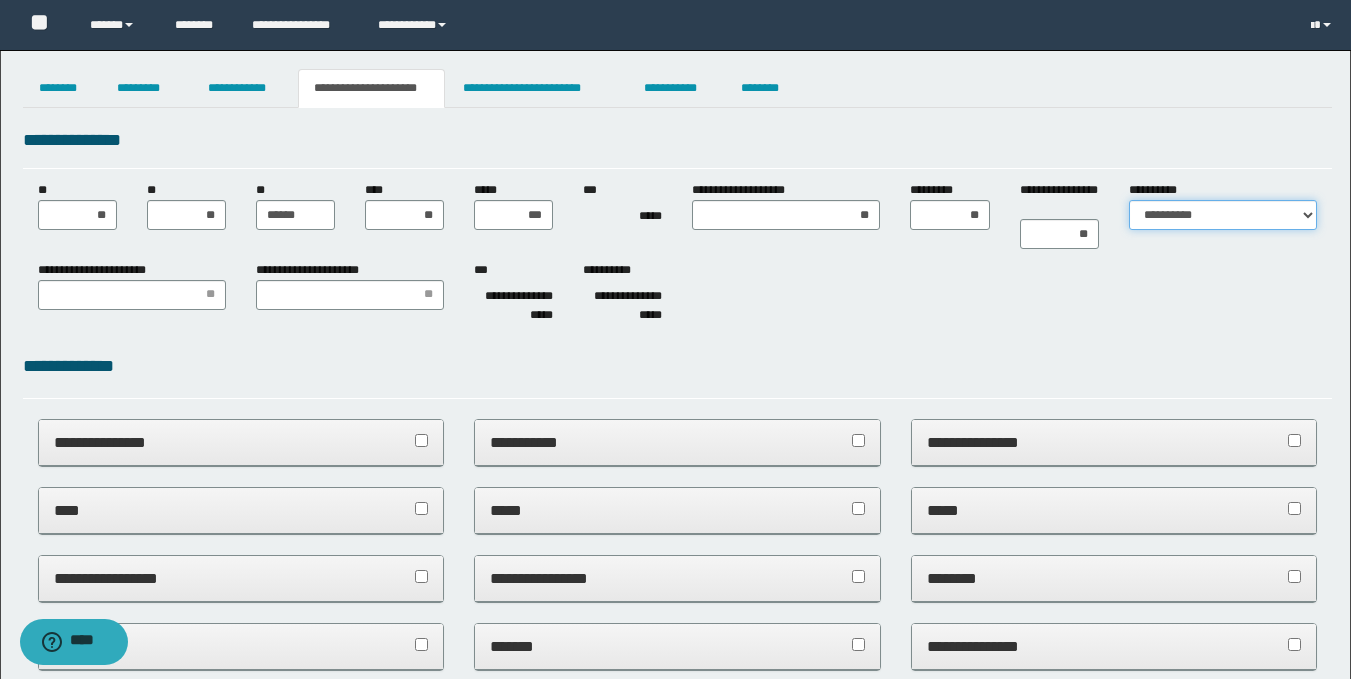 click on "**********" at bounding box center [1223, 215] 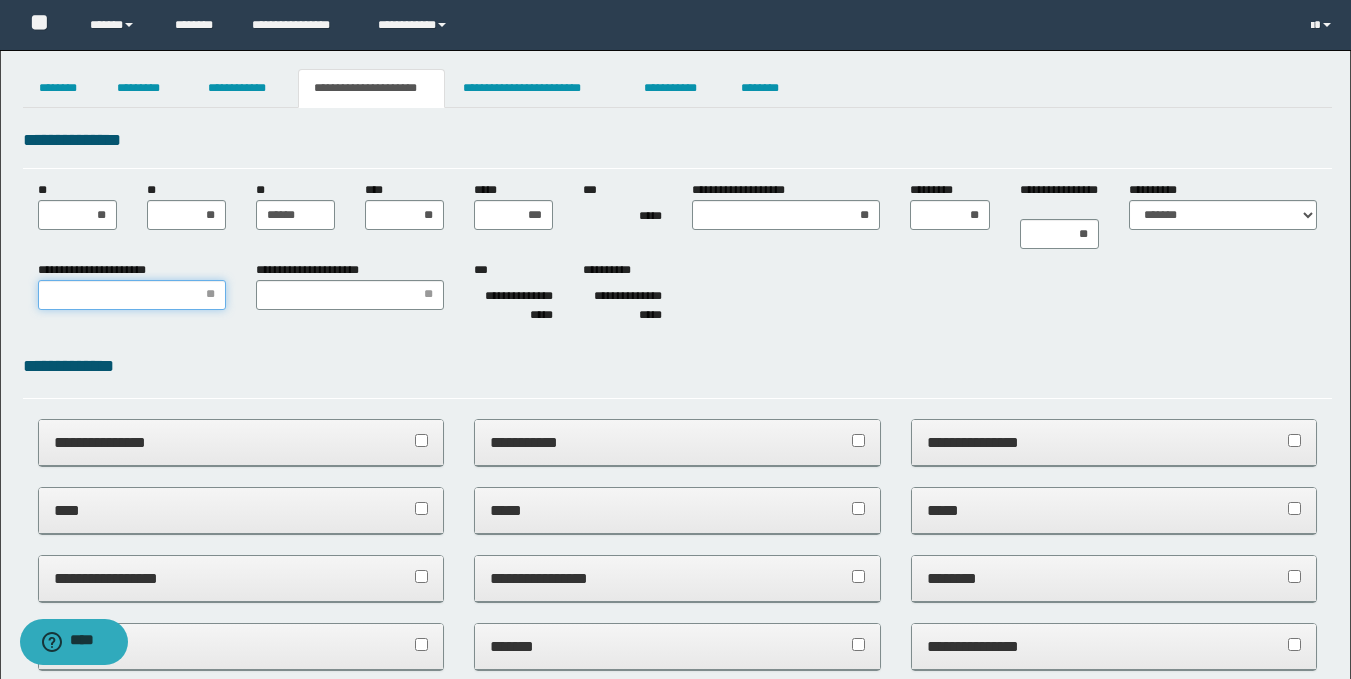 click on "**********" at bounding box center [132, 295] 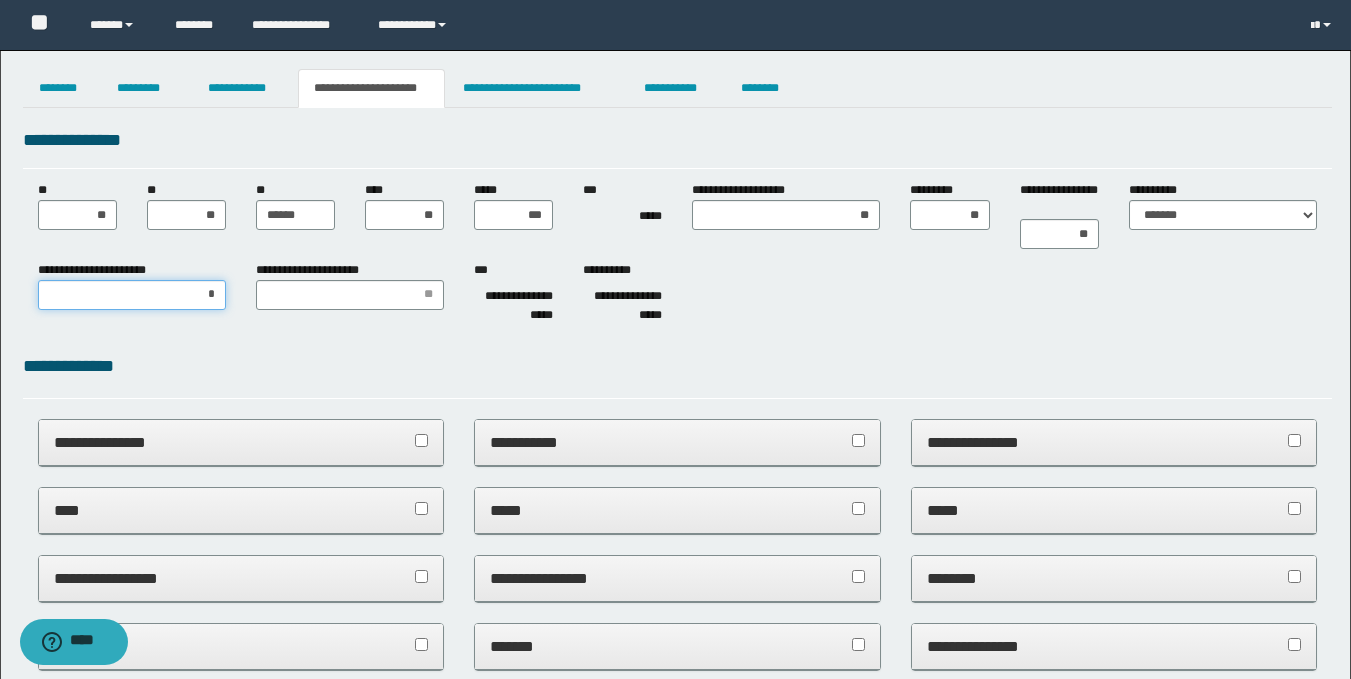 type on "**" 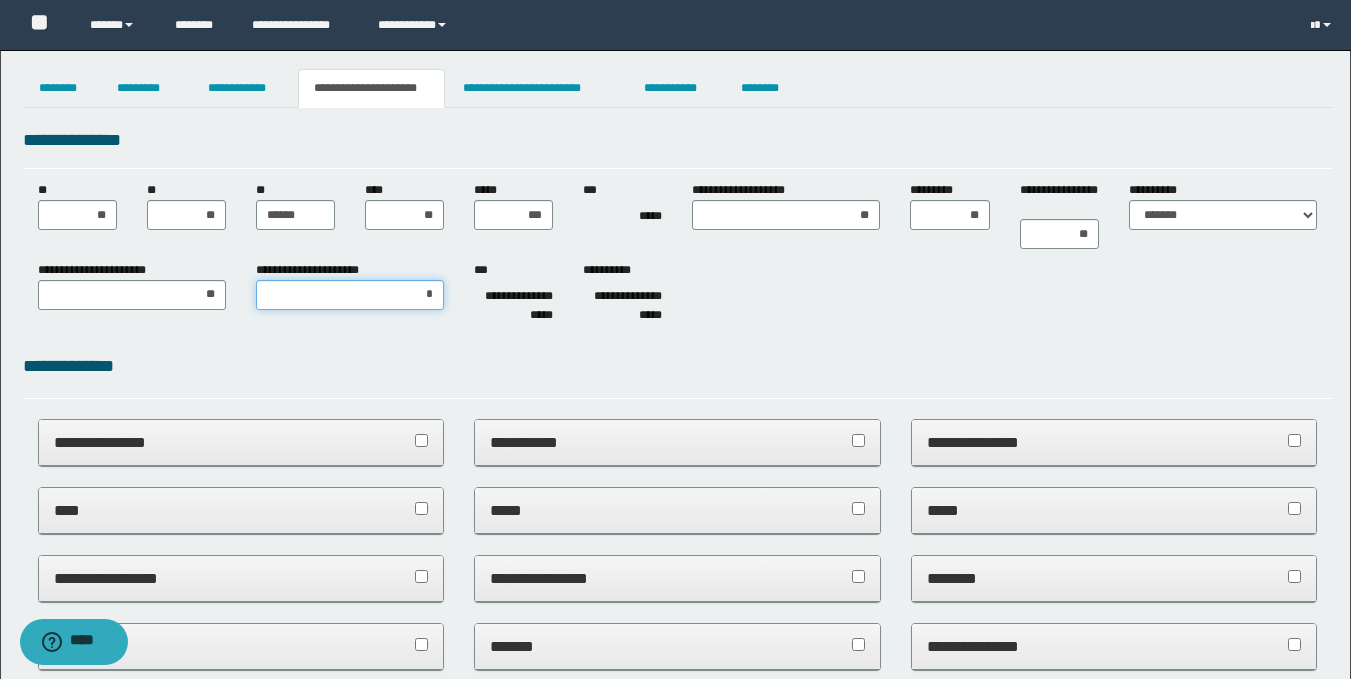 type on "**" 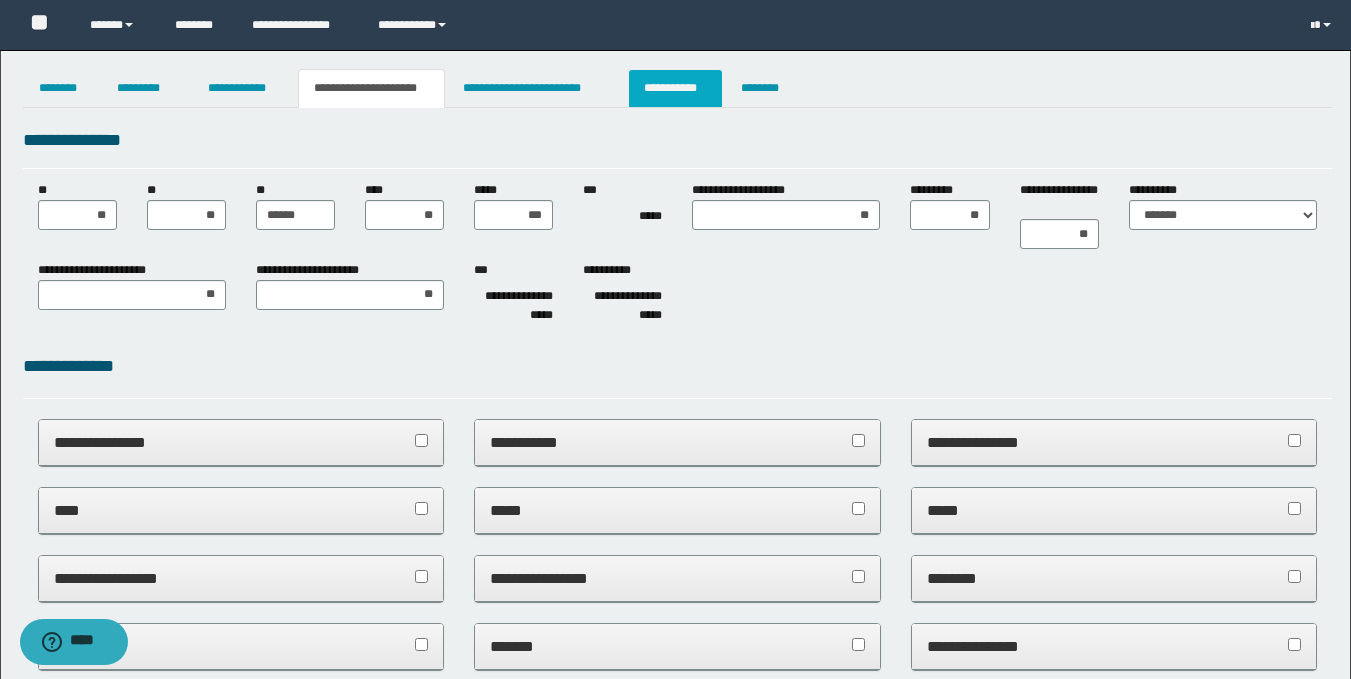 click on "**********" at bounding box center (675, 88) 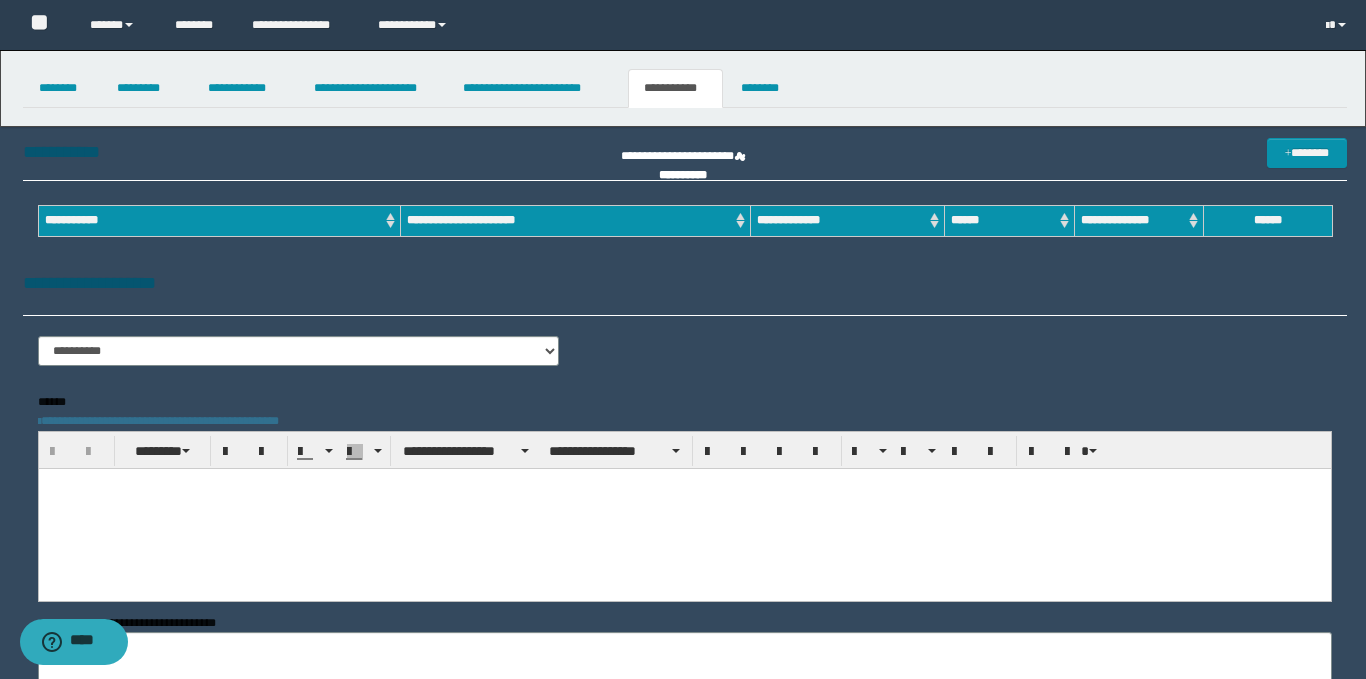 scroll, scrollTop: 0, scrollLeft: 0, axis: both 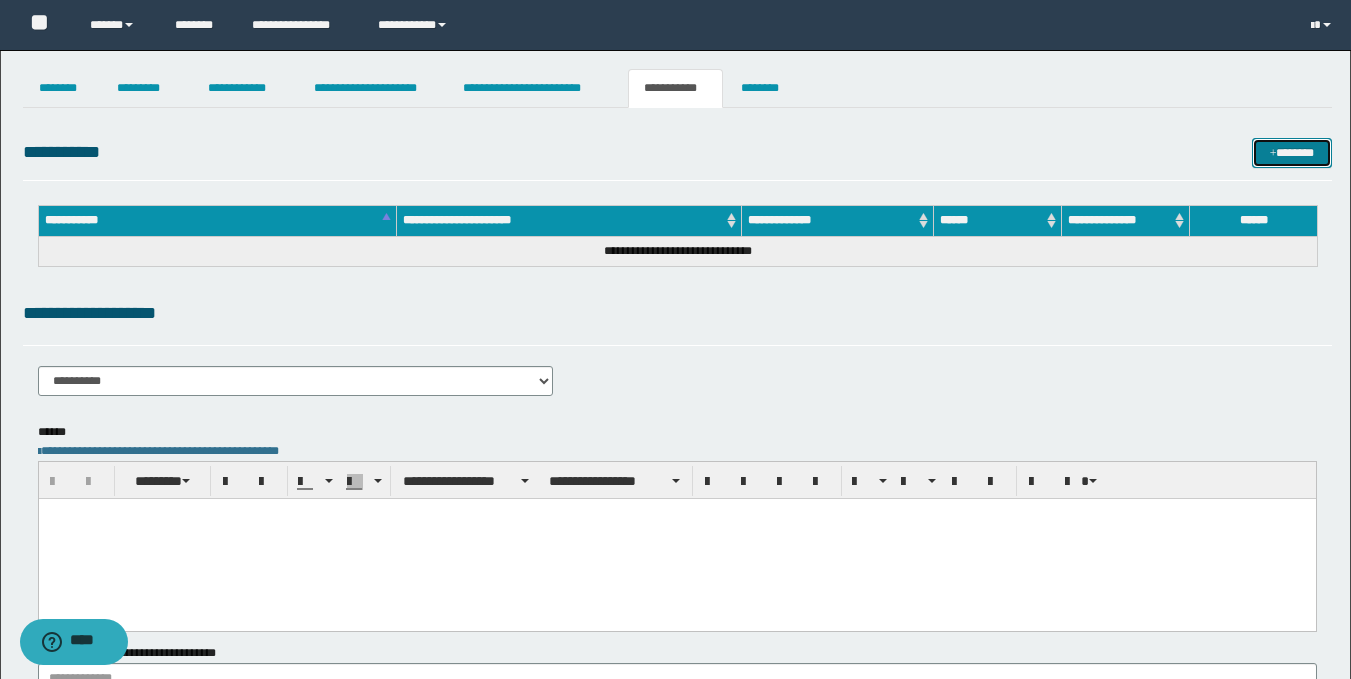 click on "*******" at bounding box center [1292, 153] 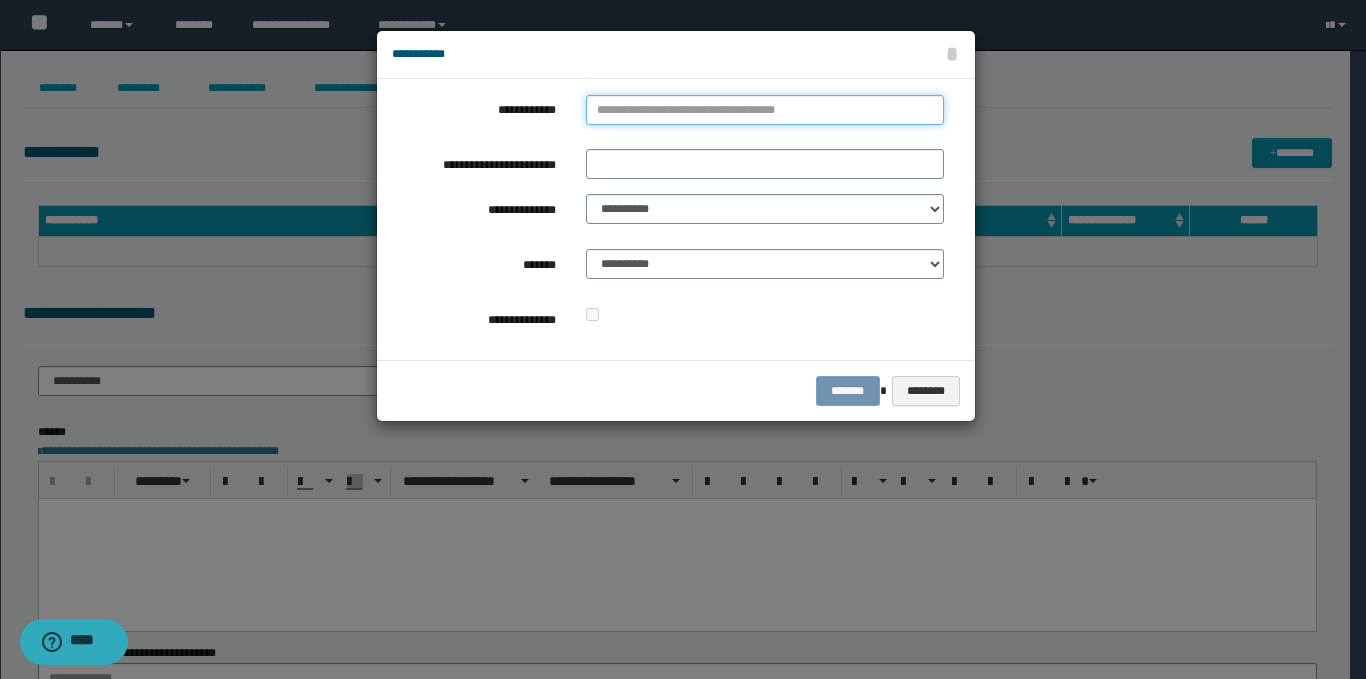 click on "**********" at bounding box center [765, 110] 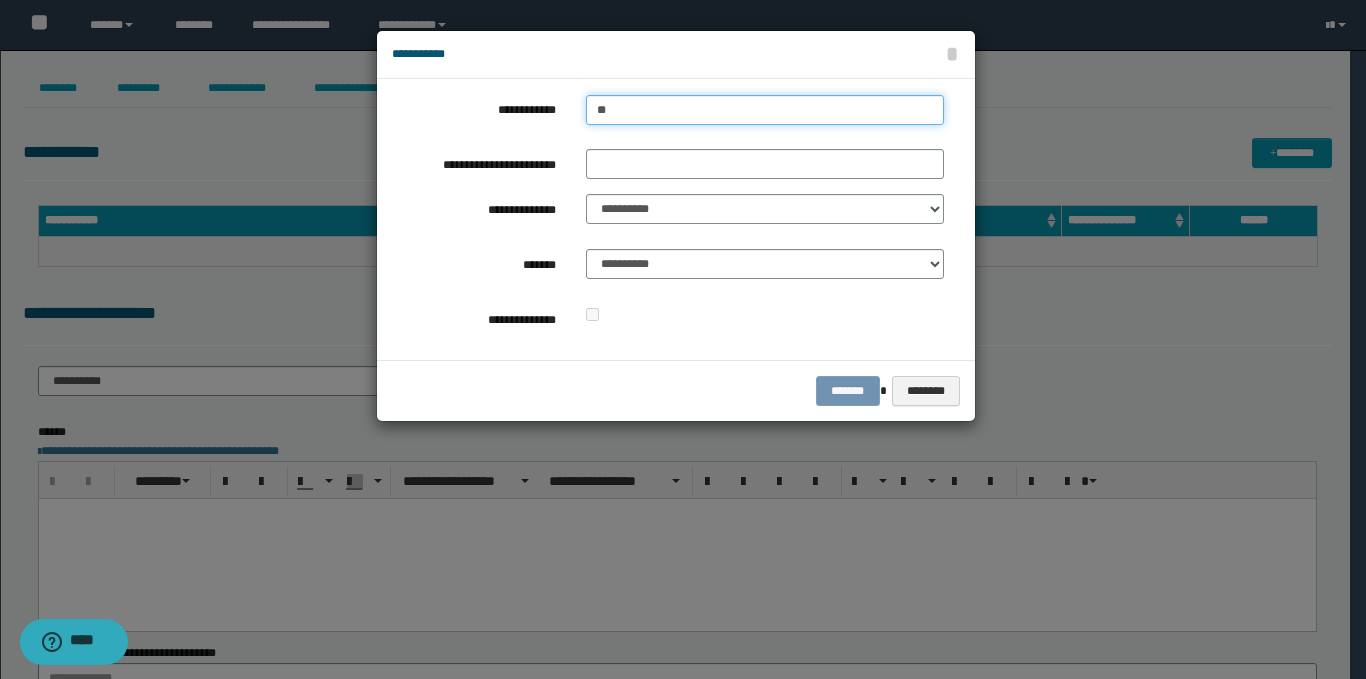 type on "***" 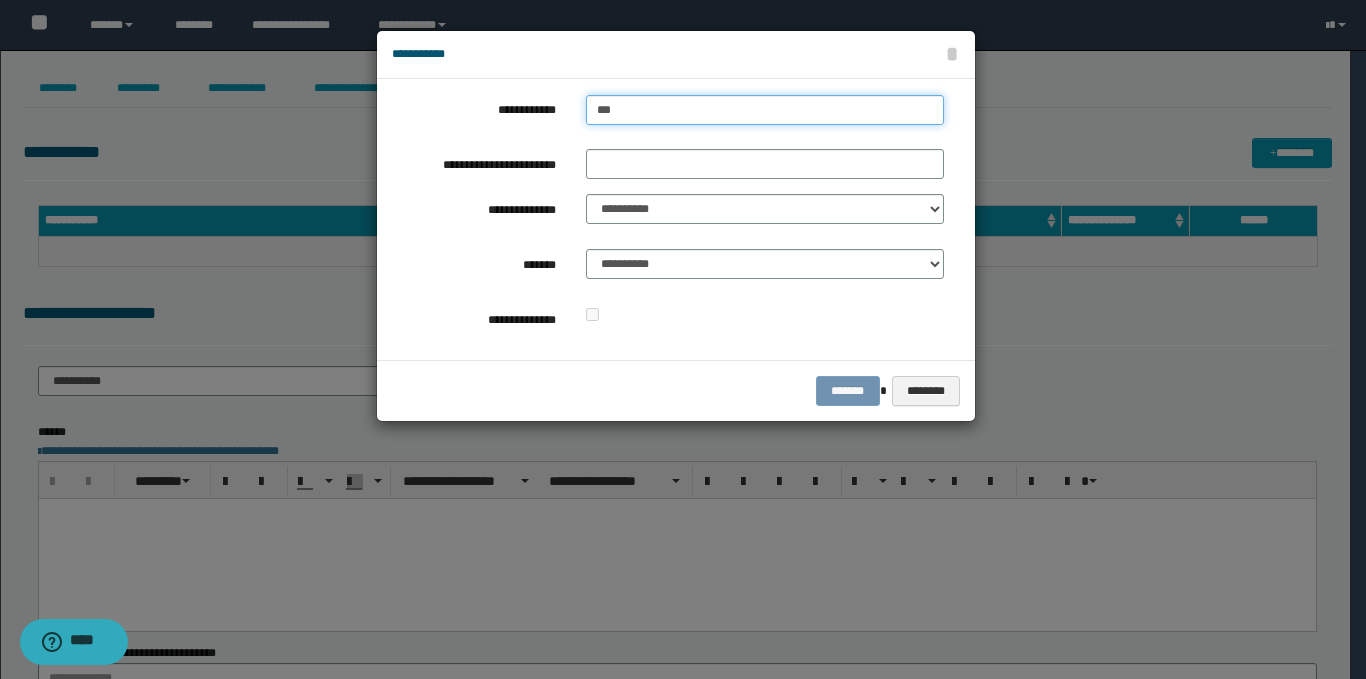 type on "***" 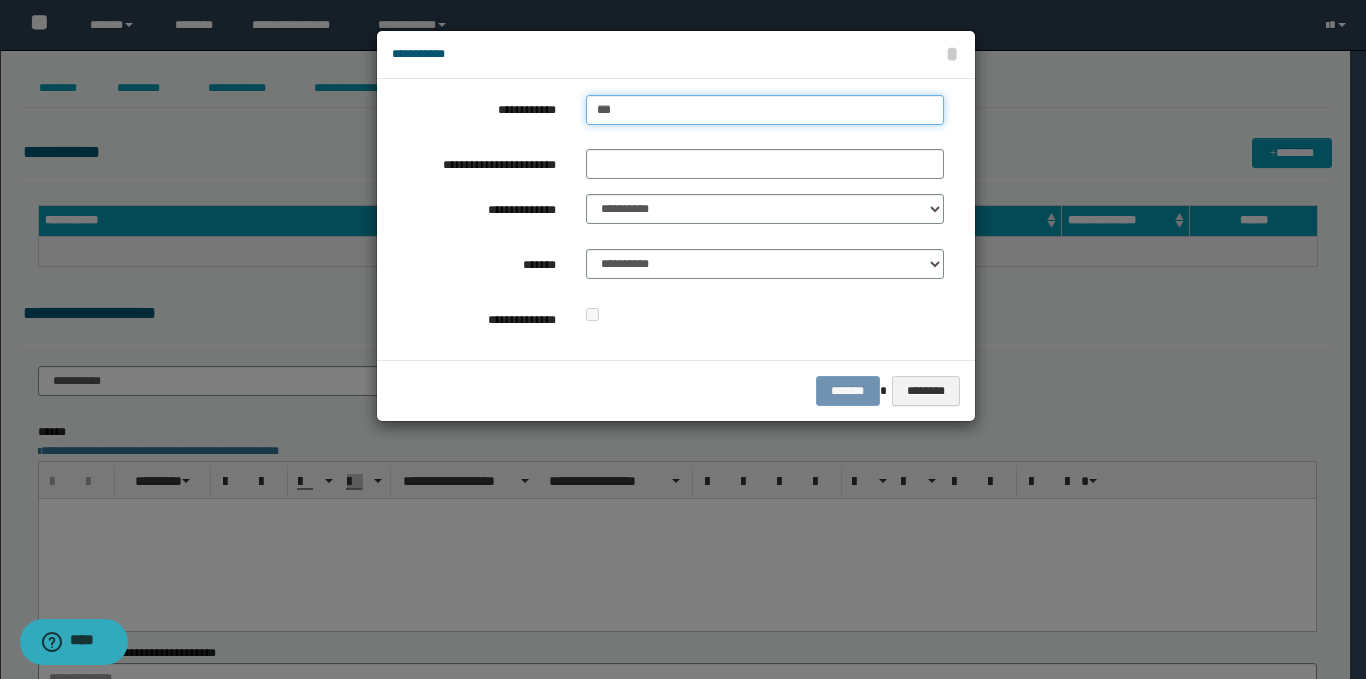 type 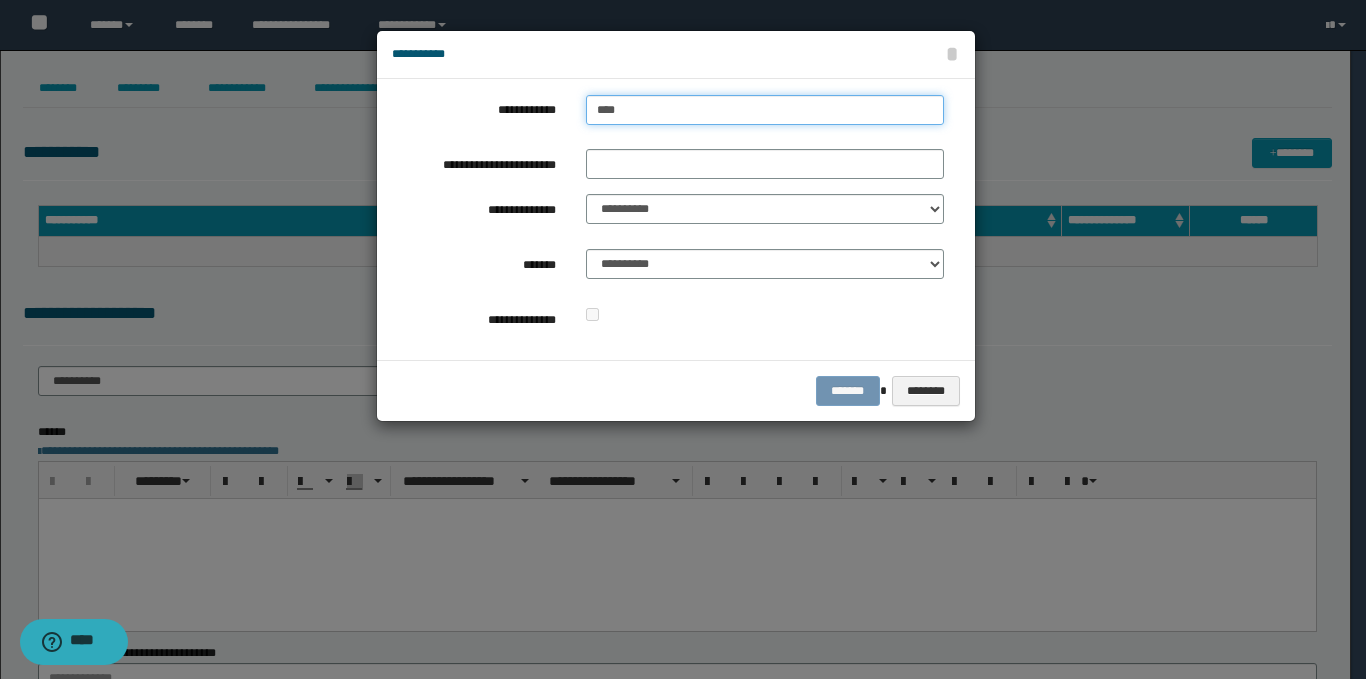 type on "****" 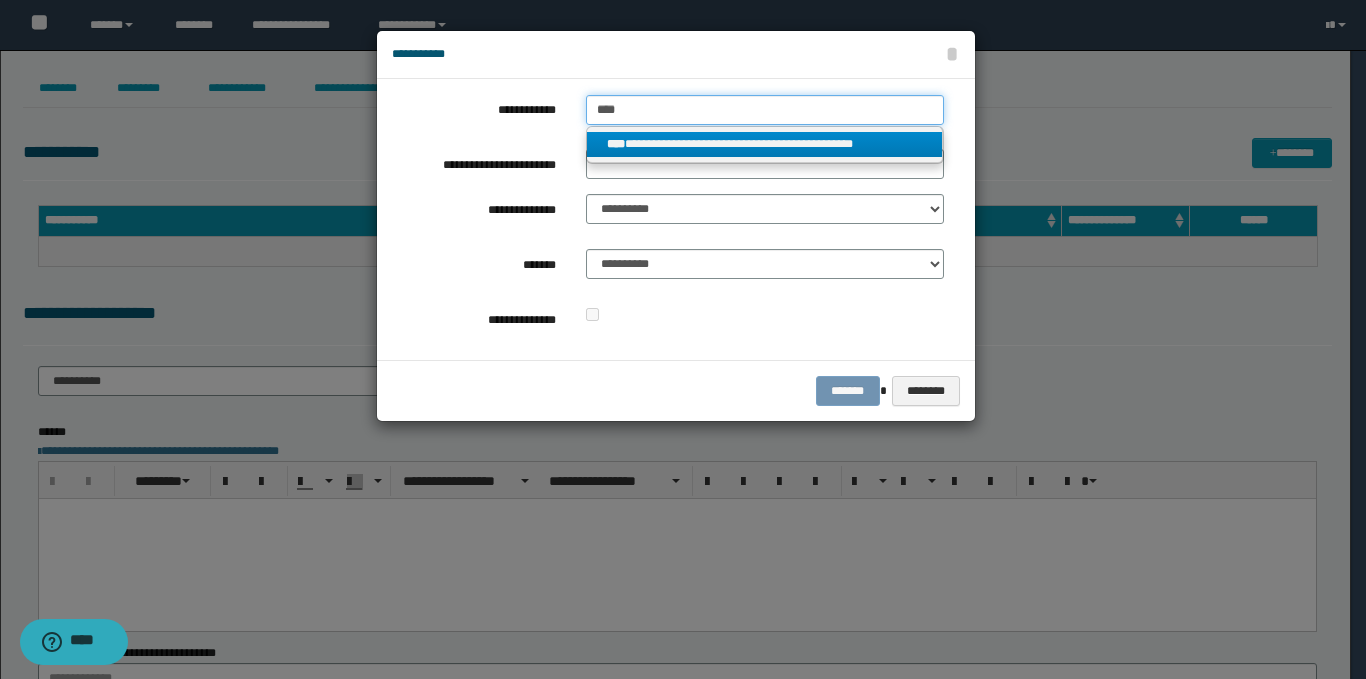 type on "****" 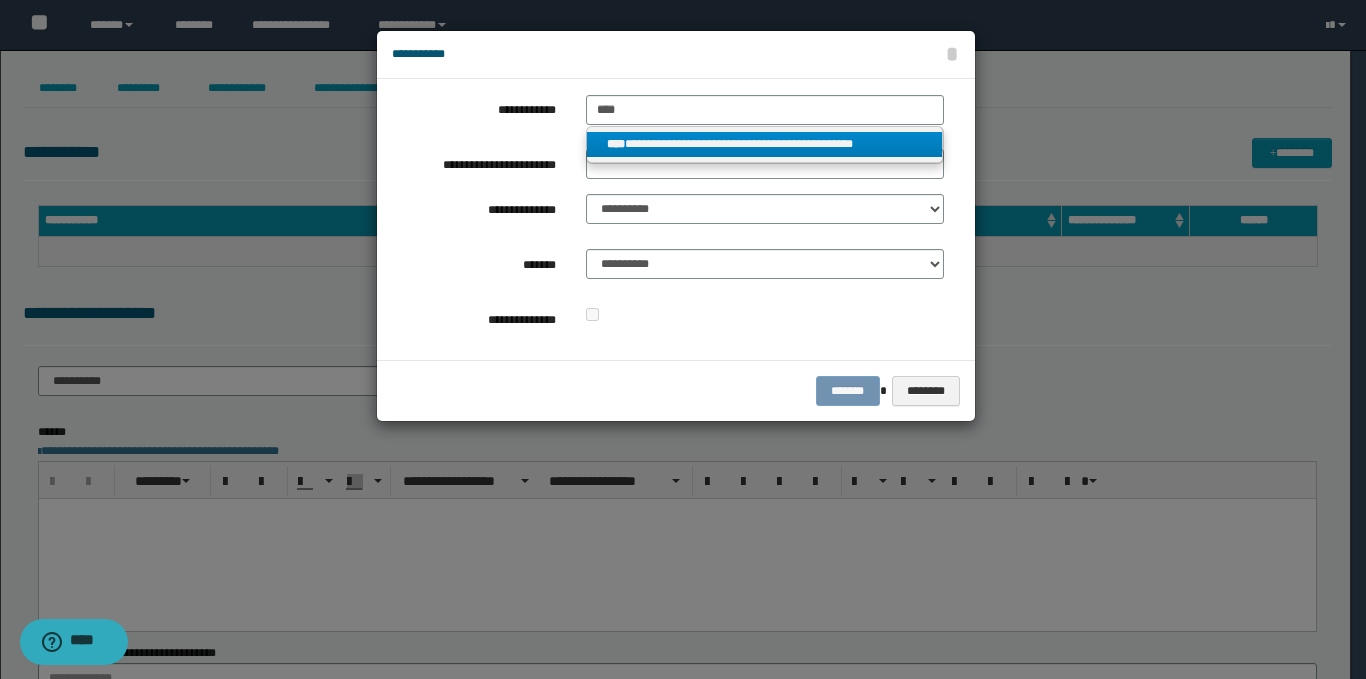 click on "**********" at bounding box center (765, 144) 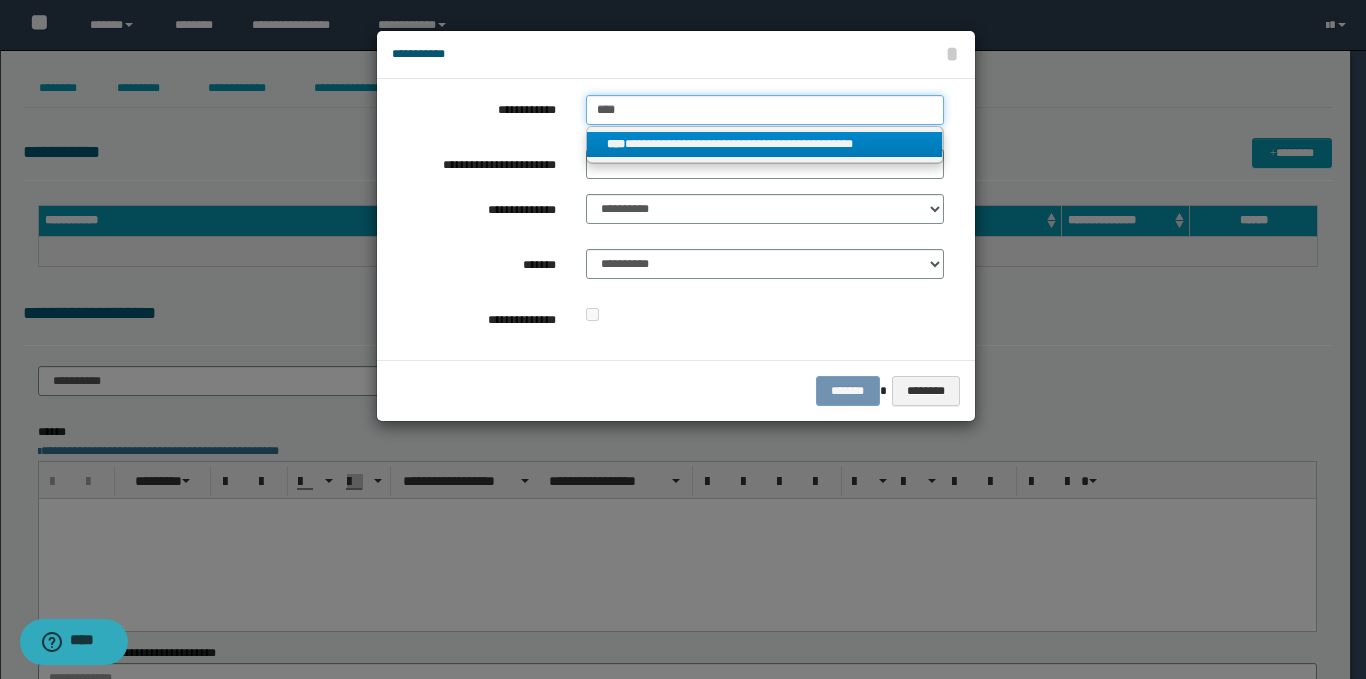 type 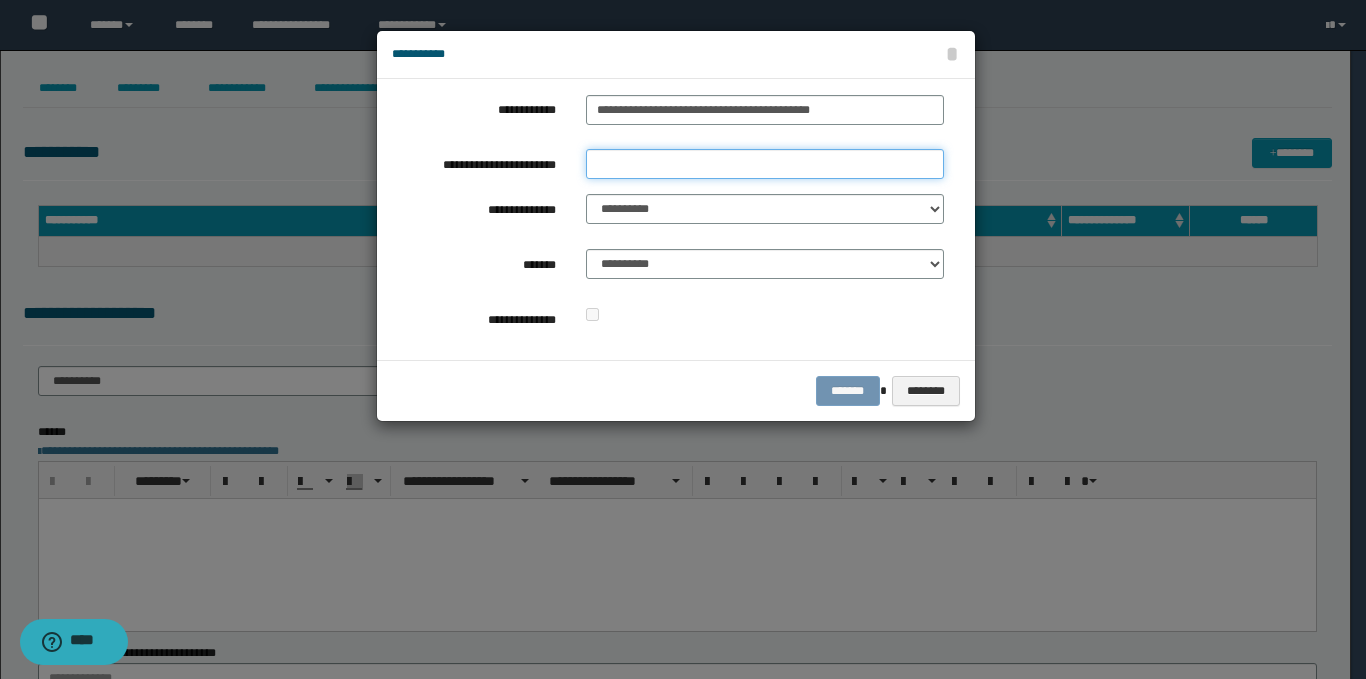 click on "**********" at bounding box center [765, 164] 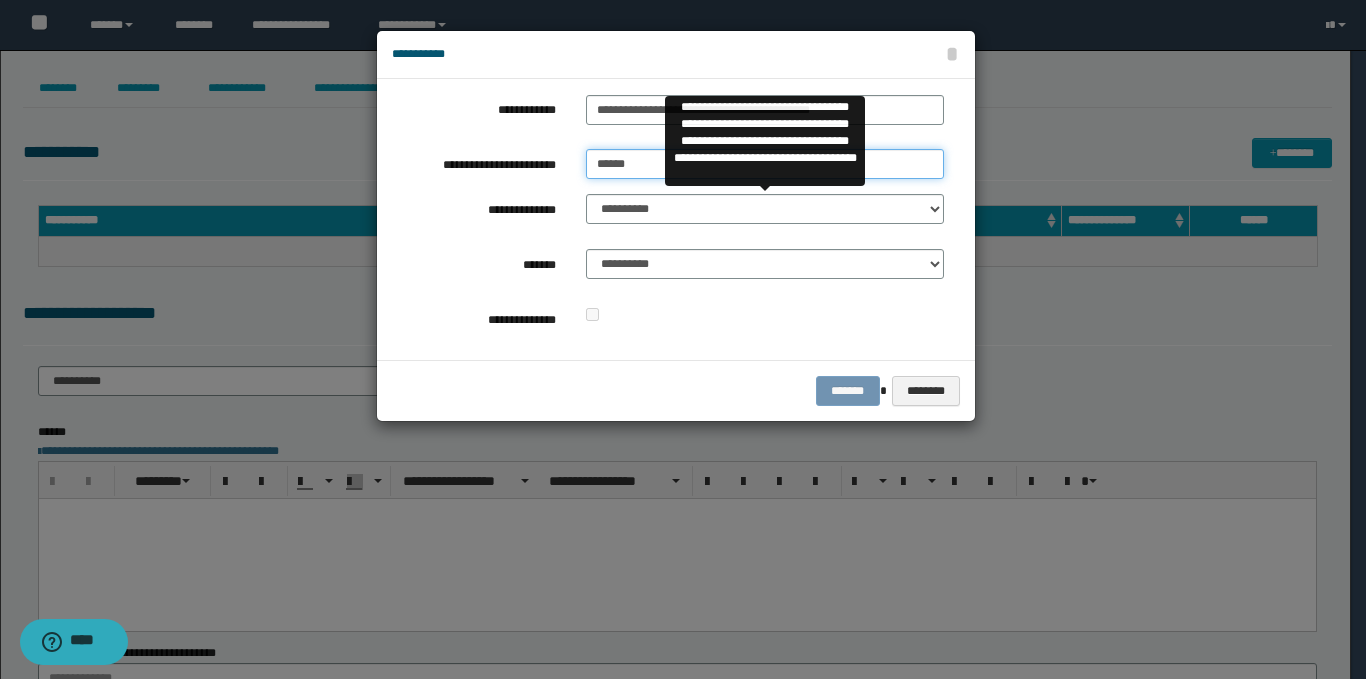type on "******" 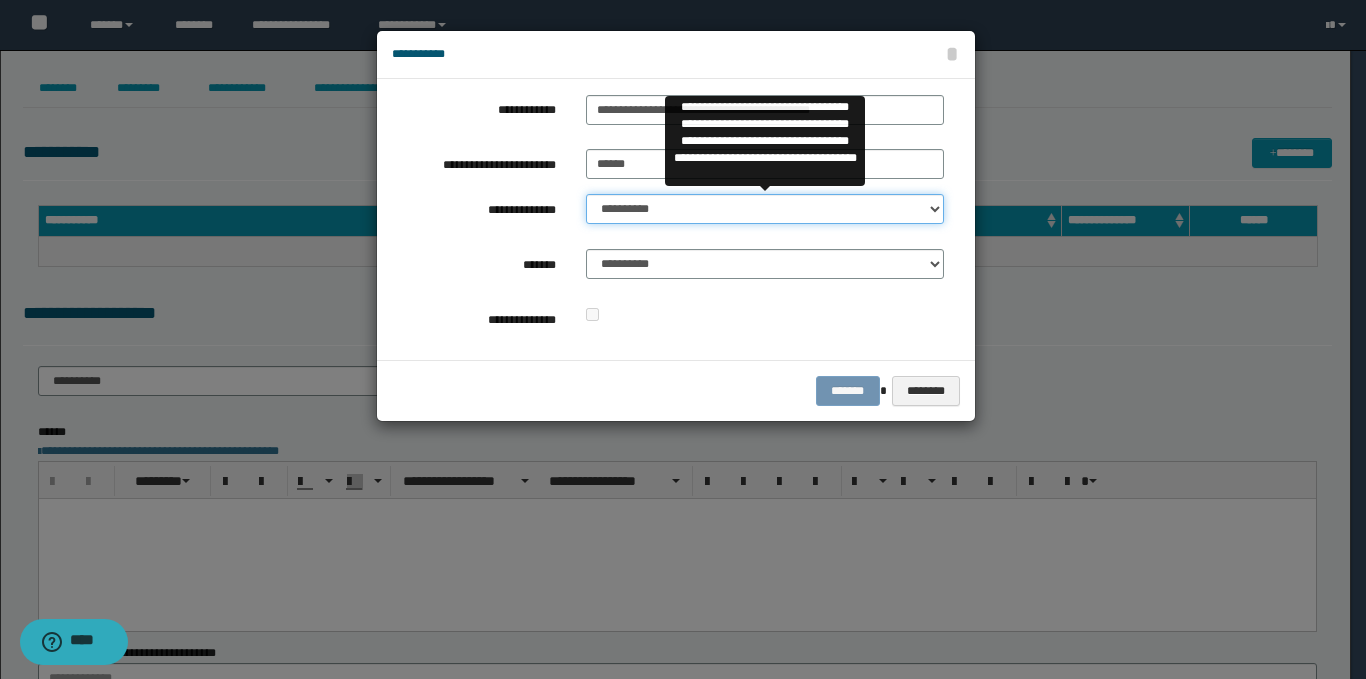 click on "**********" at bounding box center (765, 209) 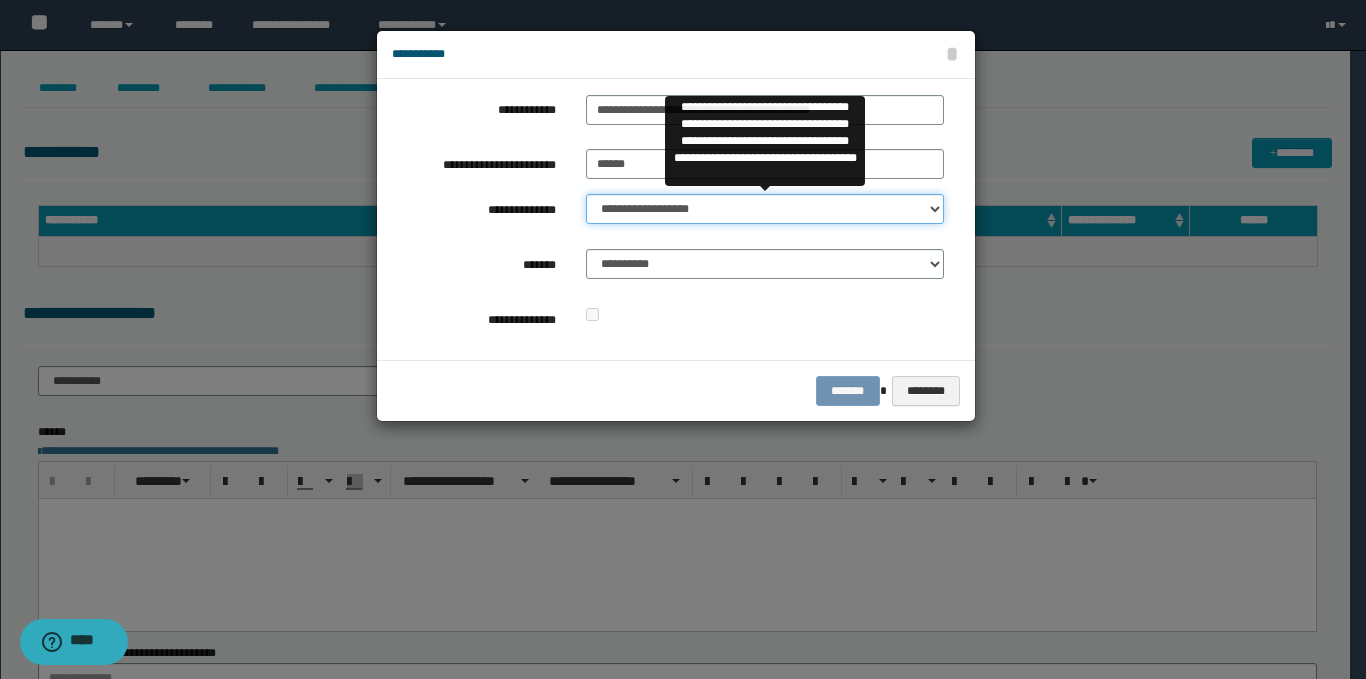 click on "**********" at bounding box center (765, 209) 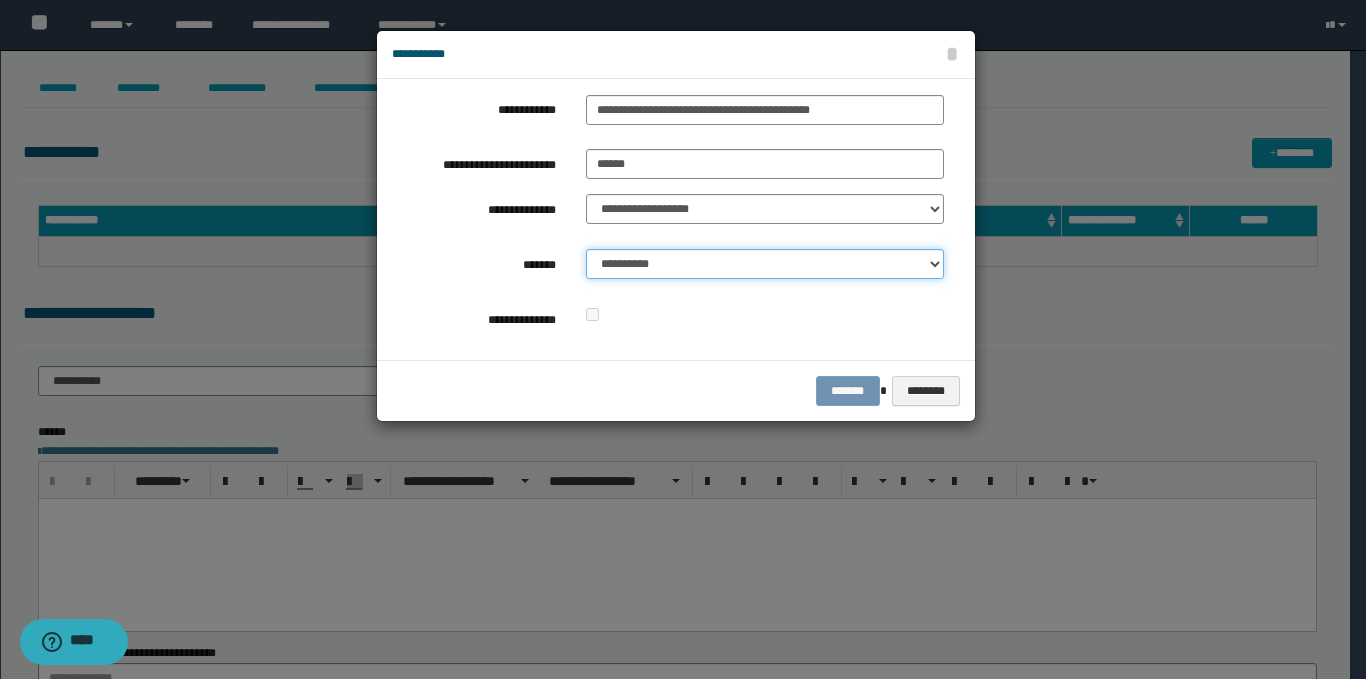 click on "**********" at bounding box center (765, 264) 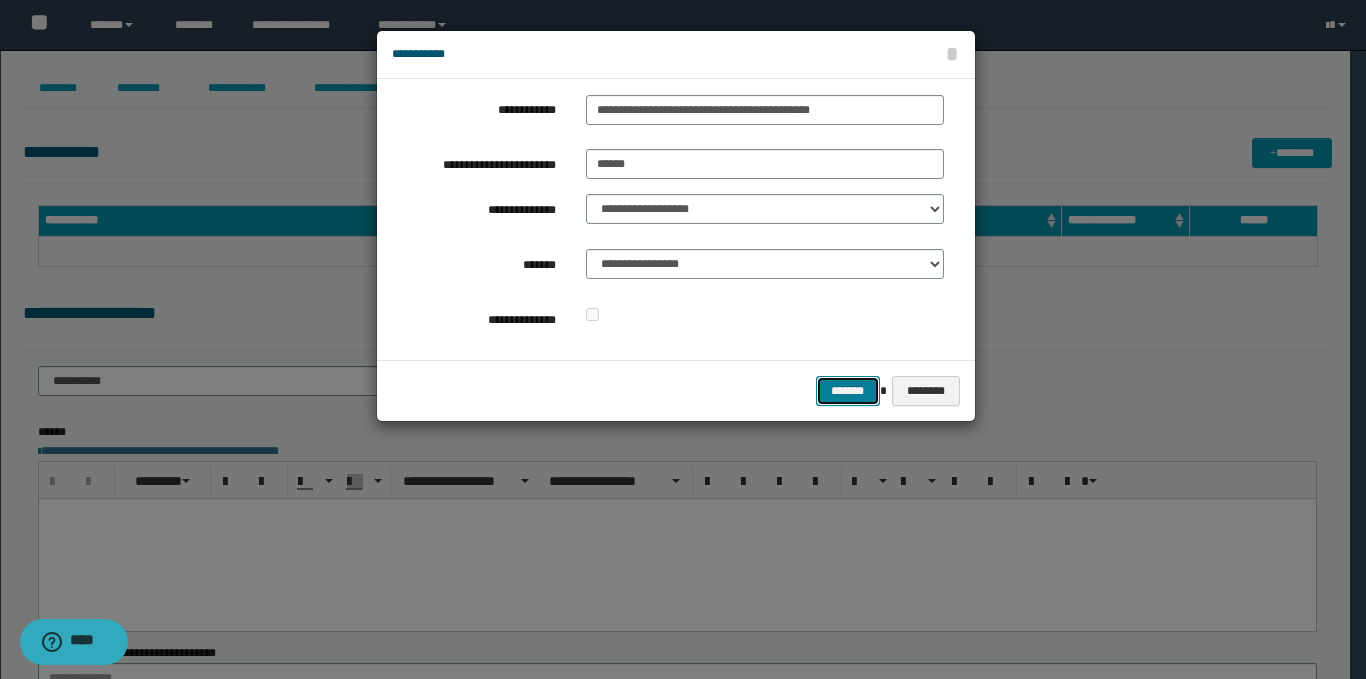 click on "*******" at bounding box center (848, 391) 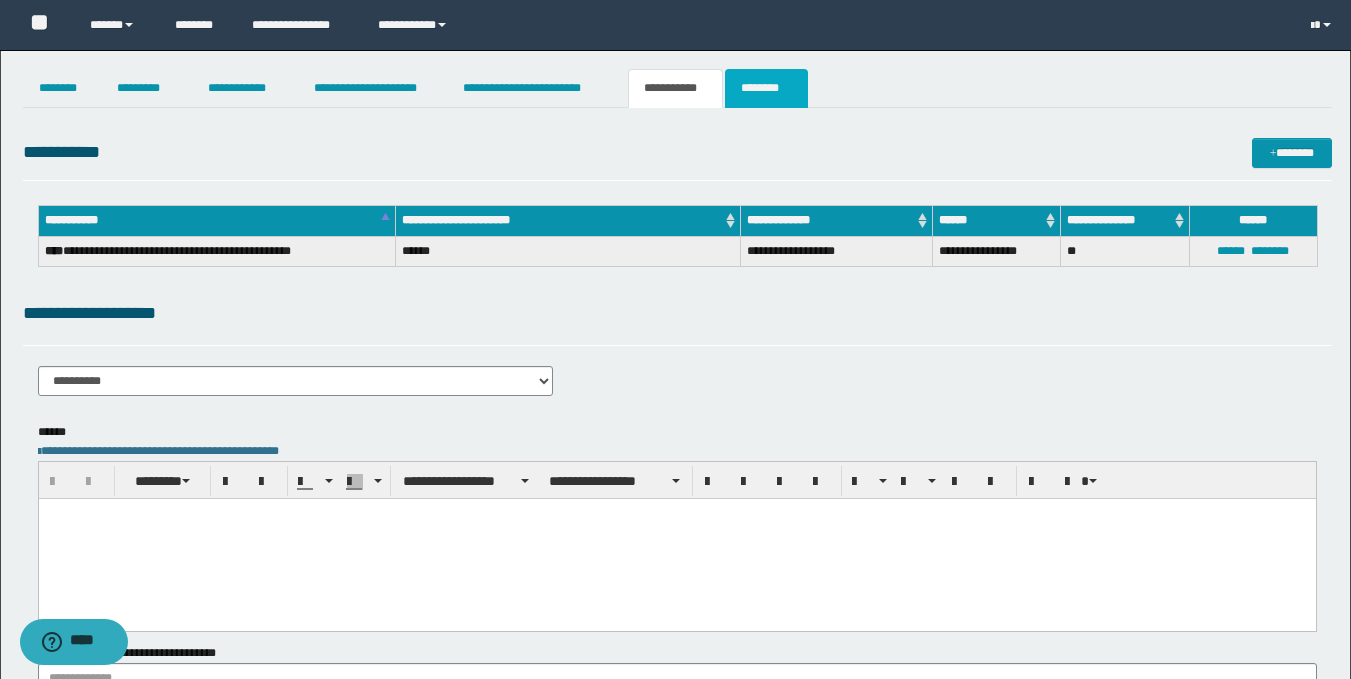 click on "********" at bounding box center (766, 88) 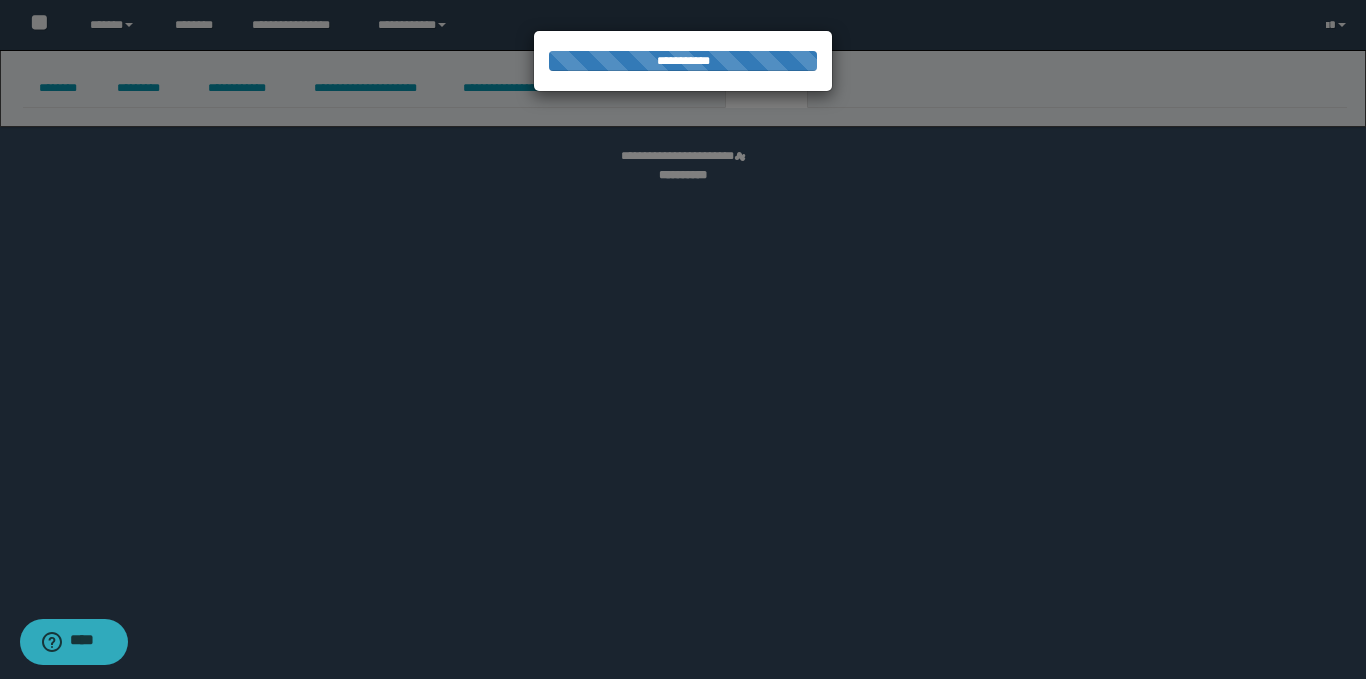 select 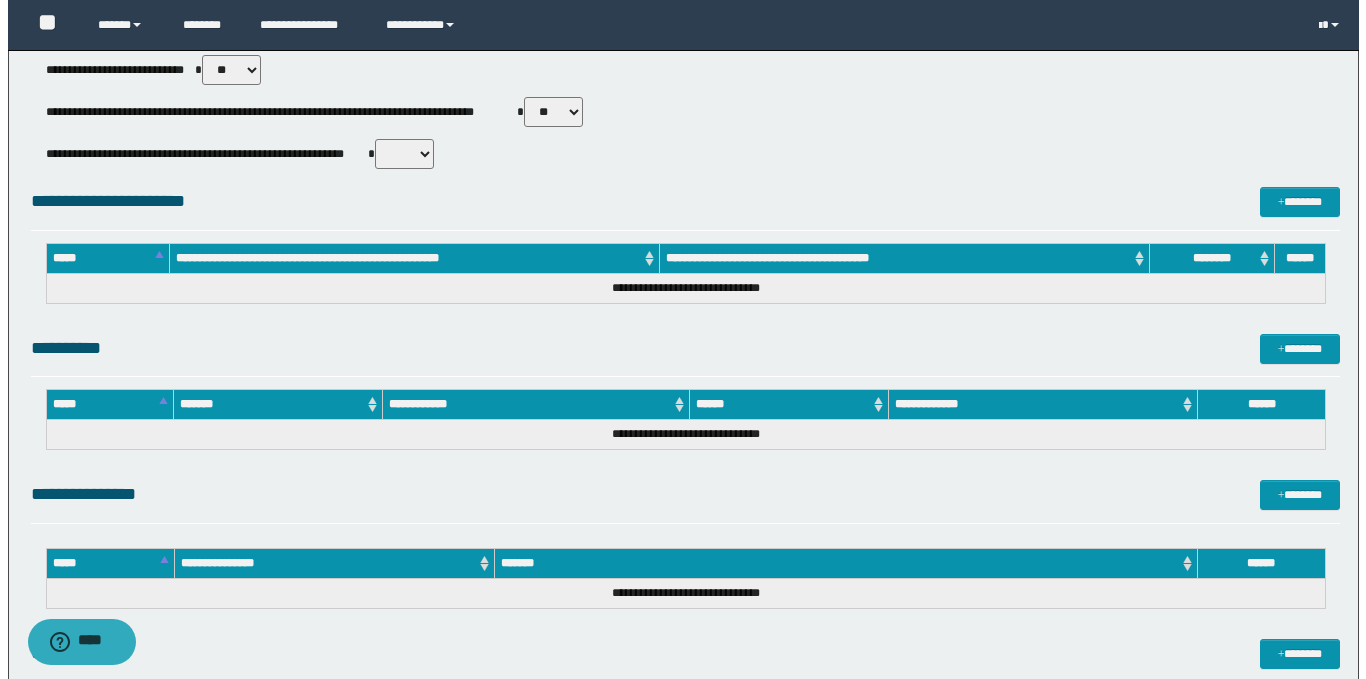 scroll, scrollTop: 952, scrollLeft: 0, axis: vertical 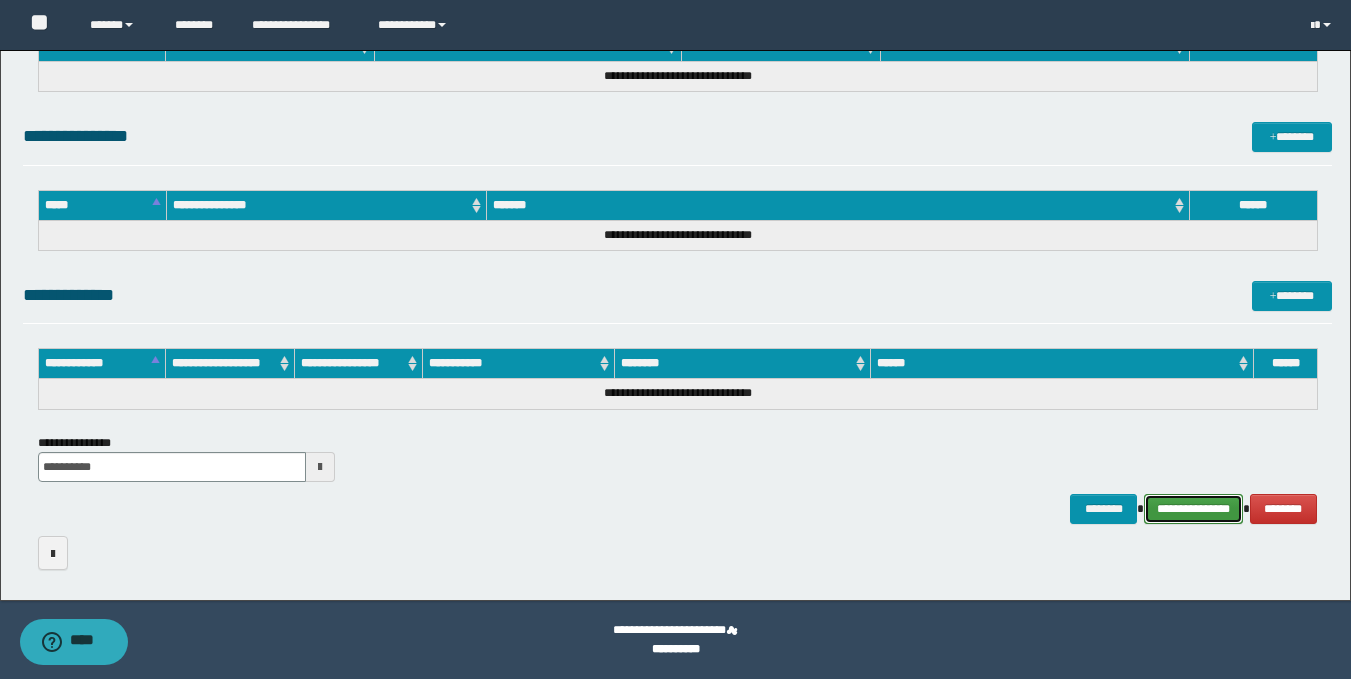 click on "**********" at bounding box center [1193, 509] 